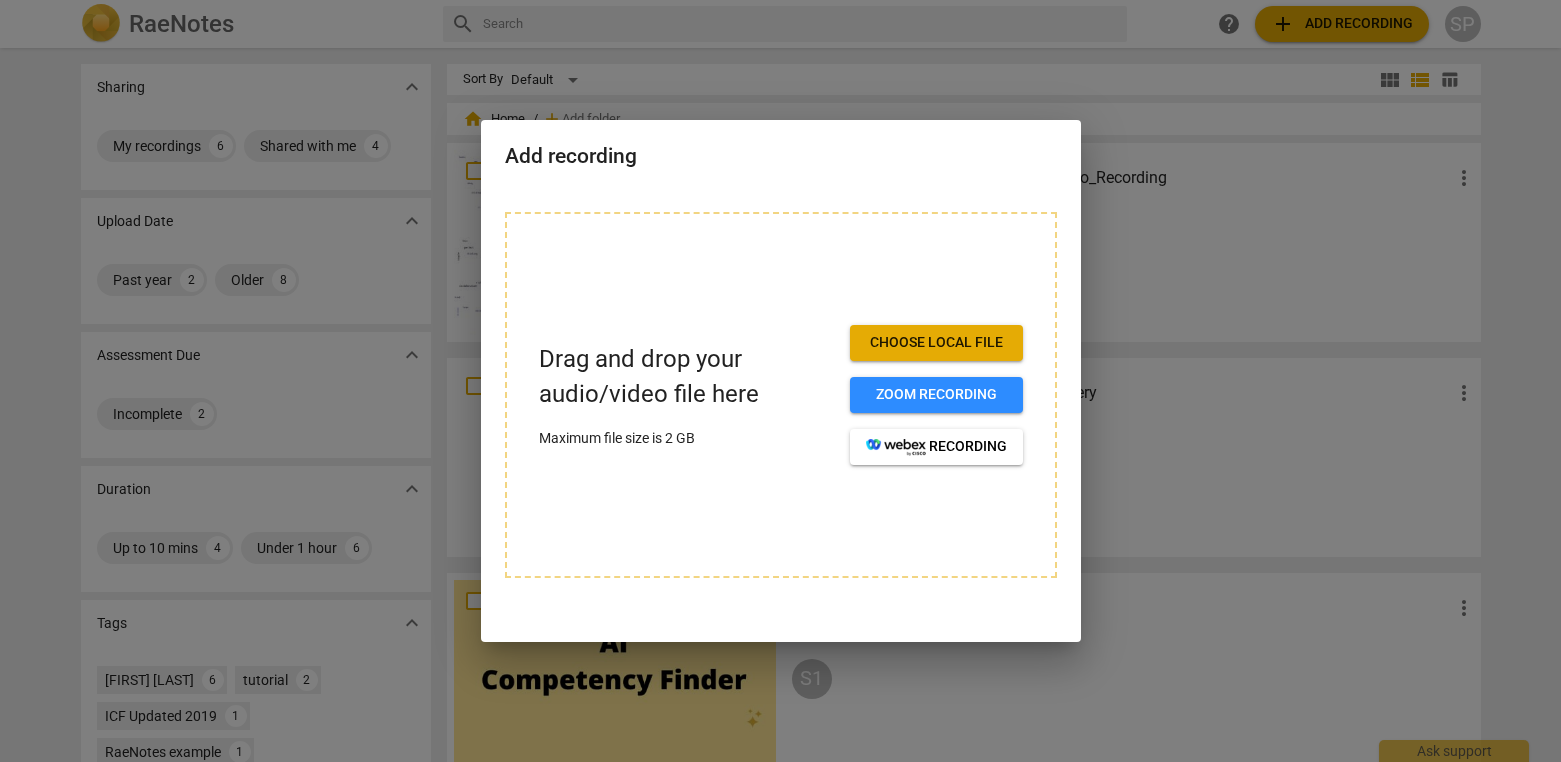 scroll, scrollTop: 0, scrollLeft: 0, axis: both 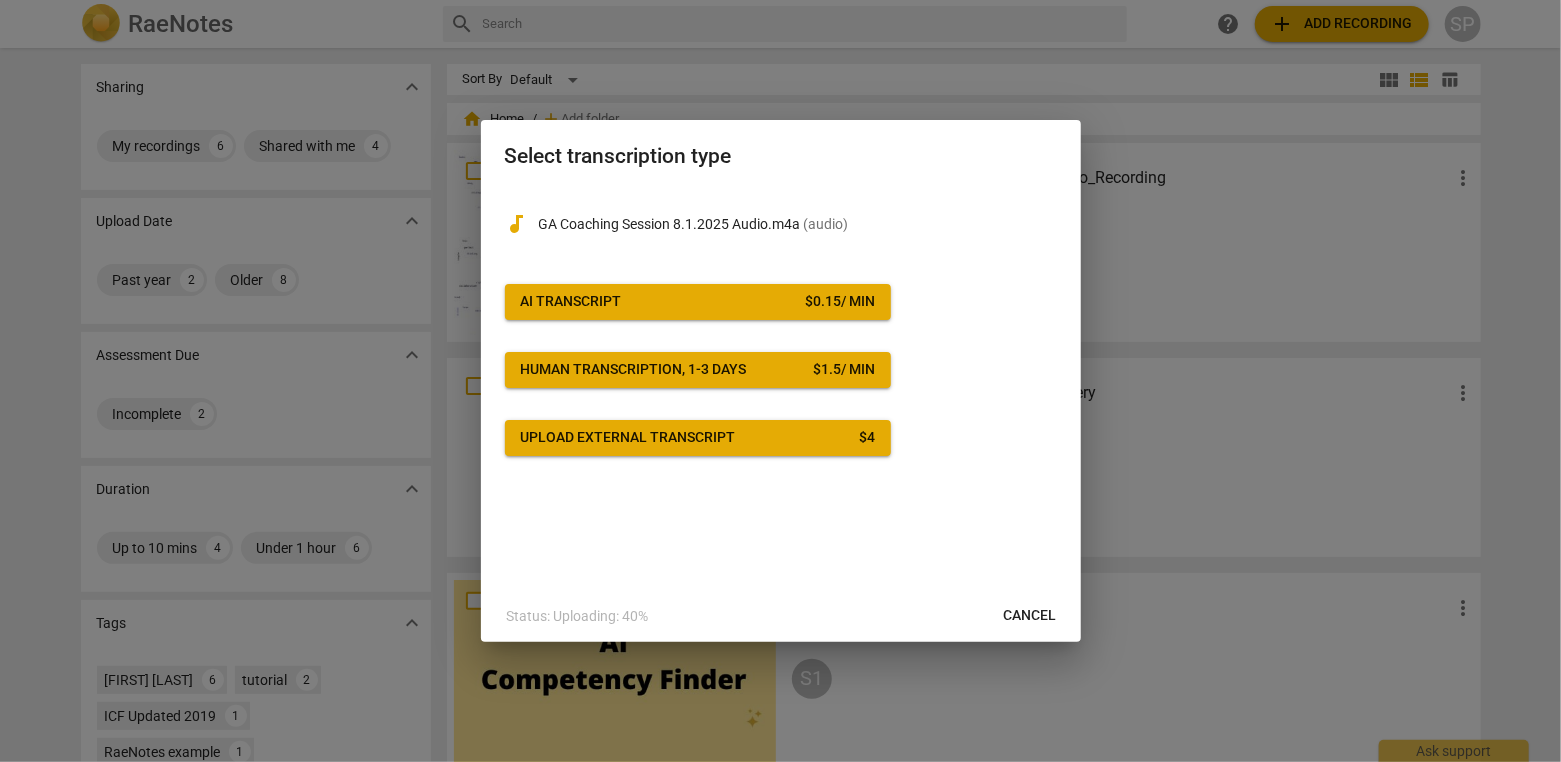 click on "AI Transcript" at bounding box center [571, 302] 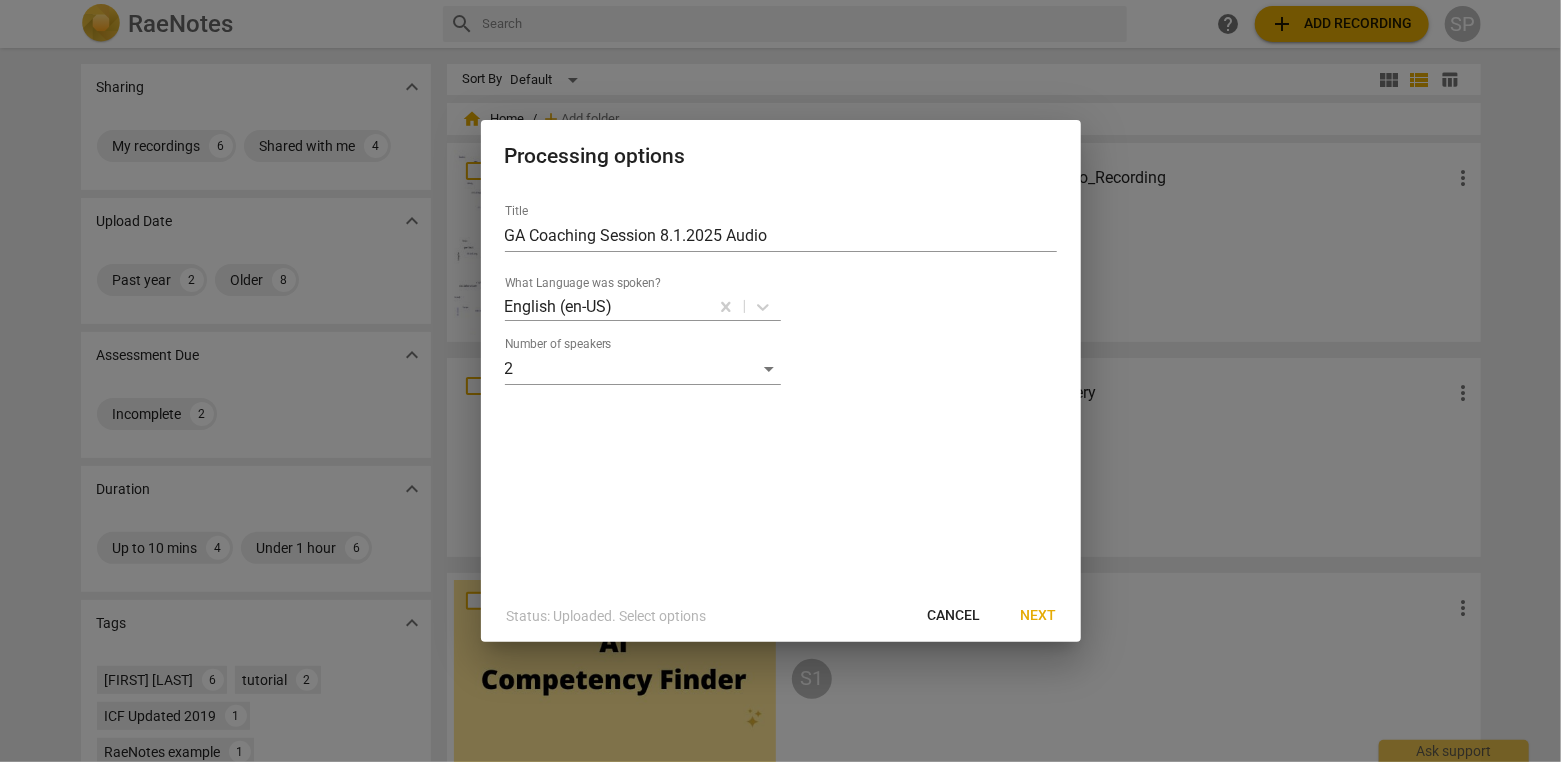 click on "Next" at bounding box center (1039, 616) 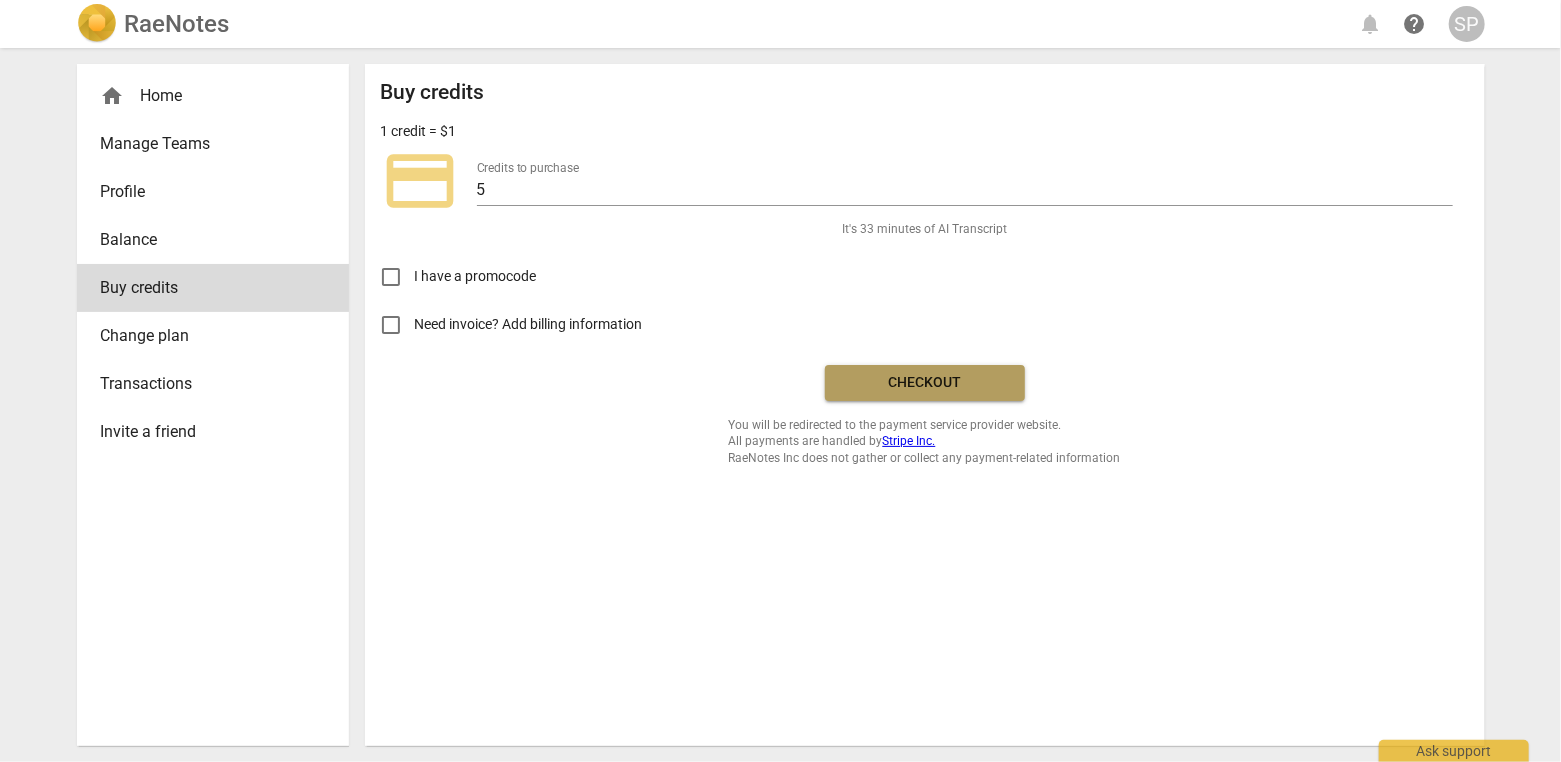 click on "Checkout" at bounding box center (925, 383) 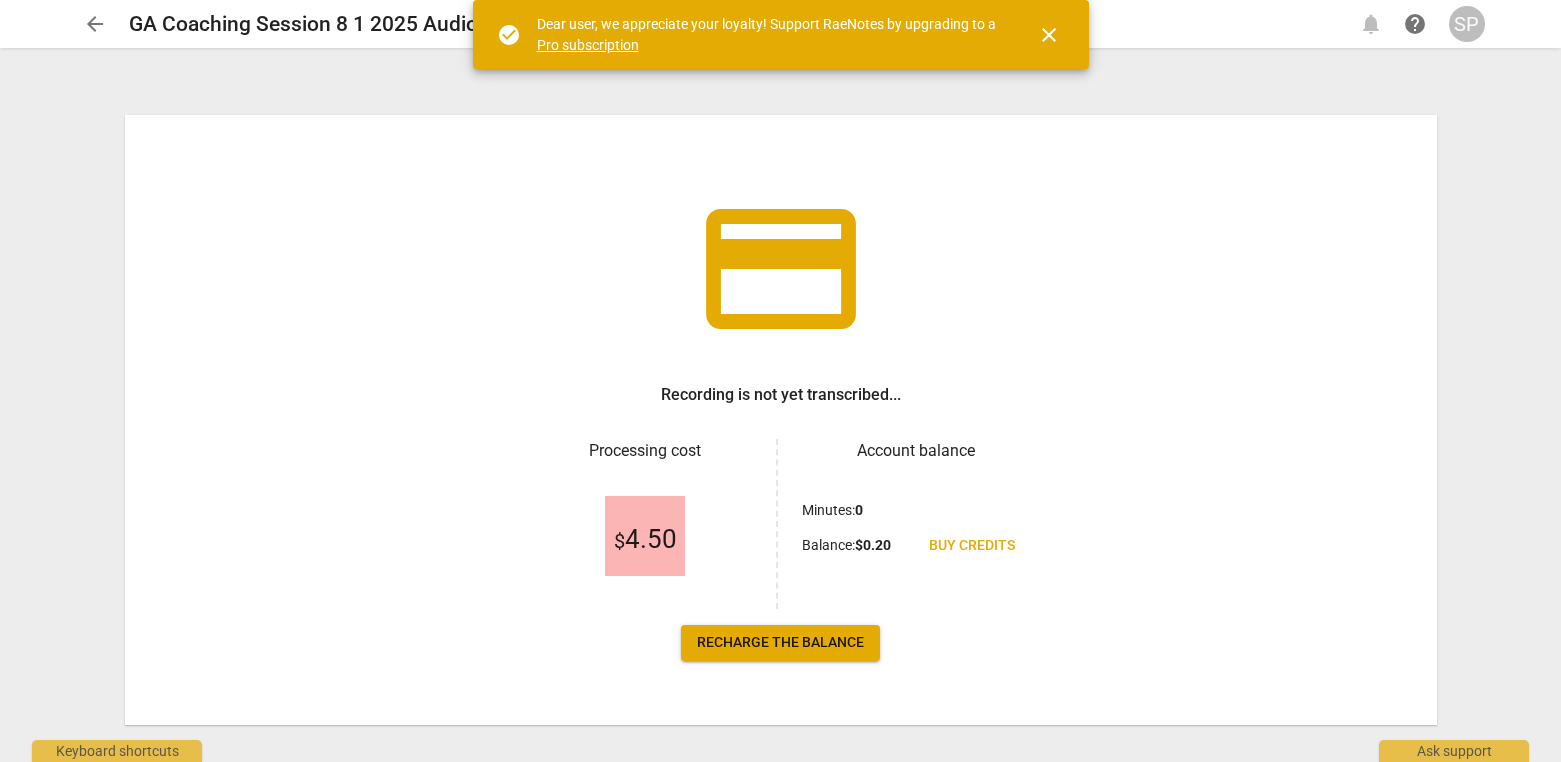 scroll, scrollTop: 0, scrollLeft: 0, axis: both 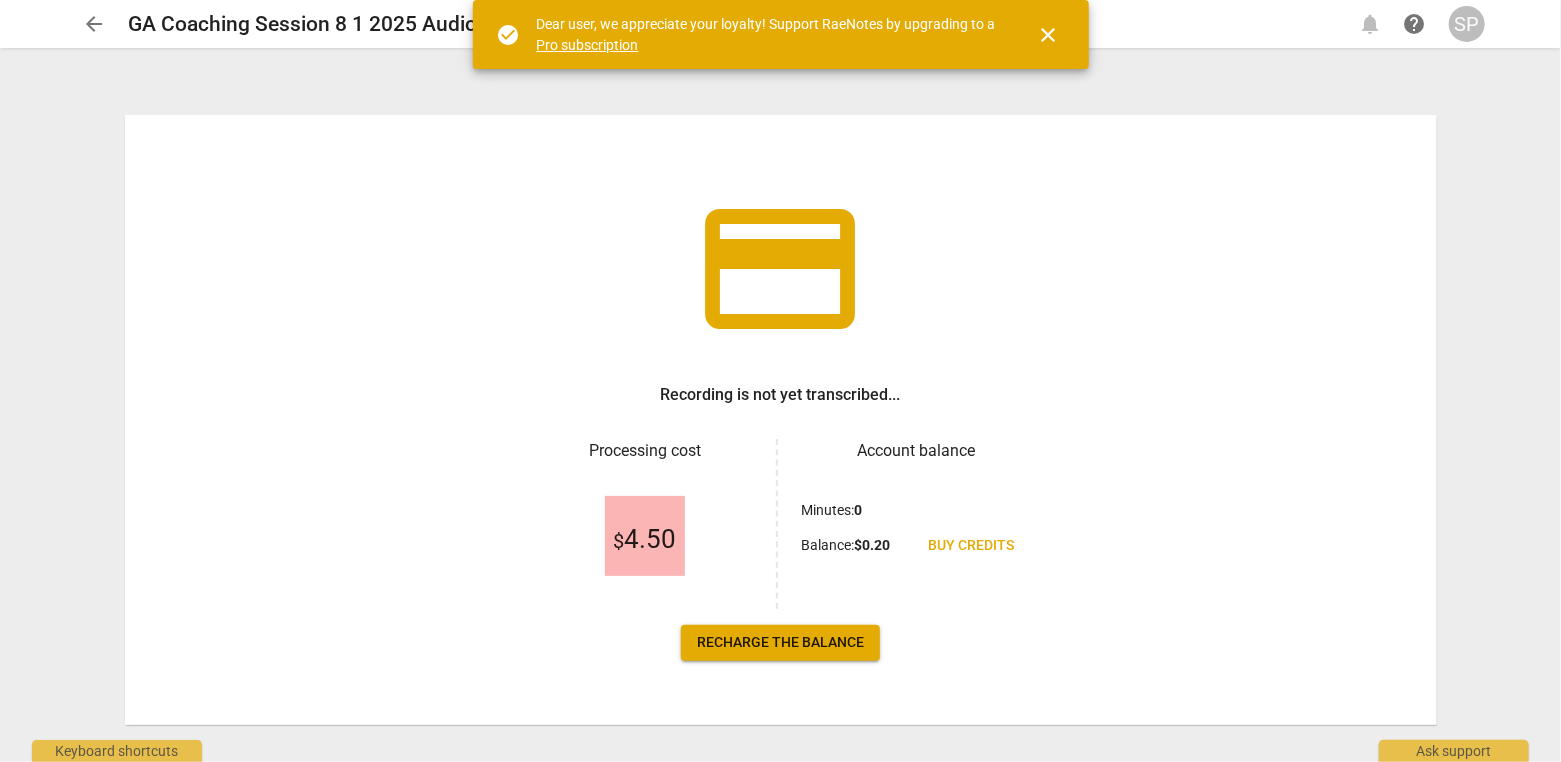 click on "close" at bounding box center (1049, 35) 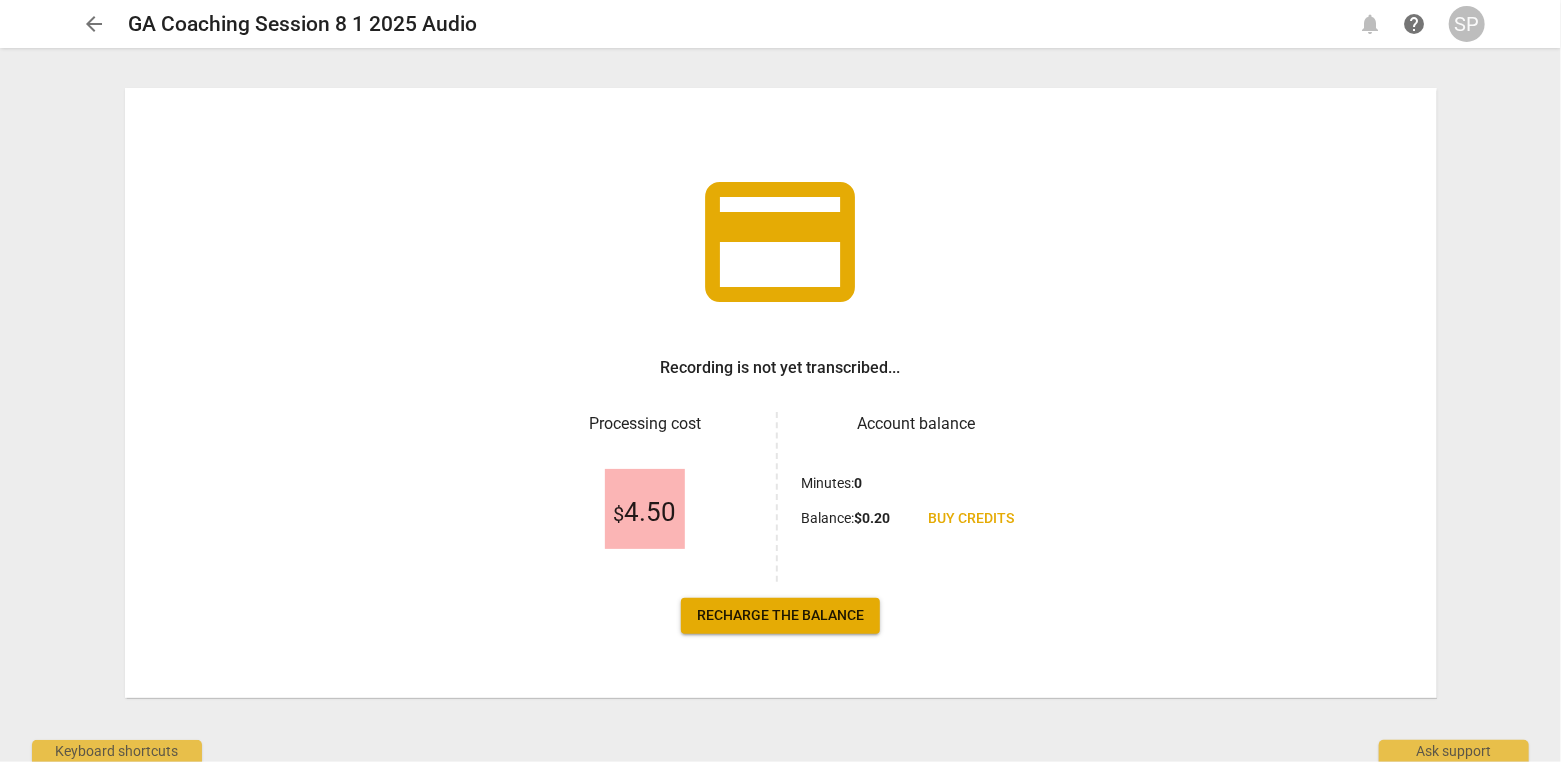 scroll, scrollTop: 0, scrollLeft: 0, axis: both 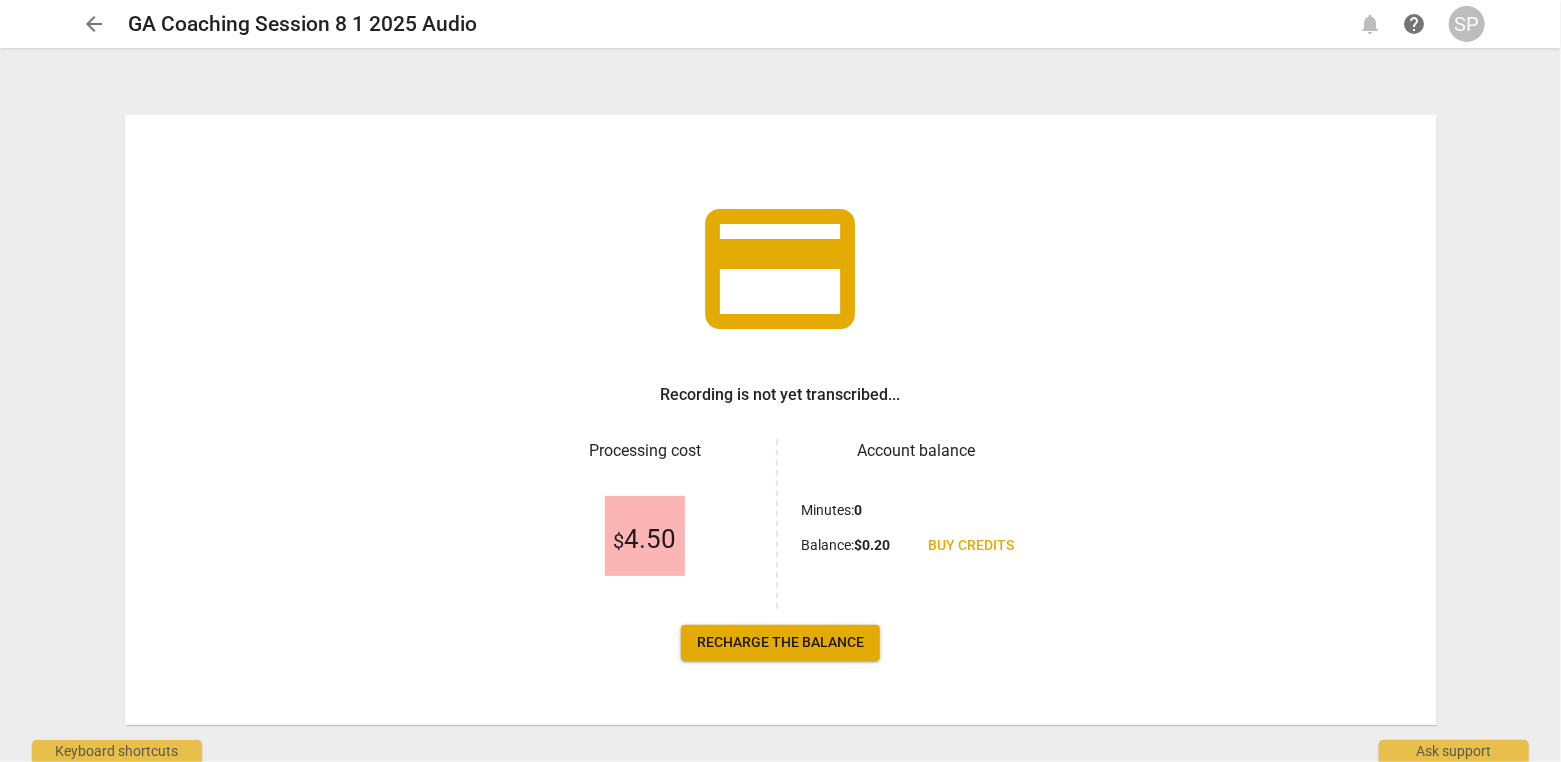 click on "arrow_back" at bounding box center (95, 24) 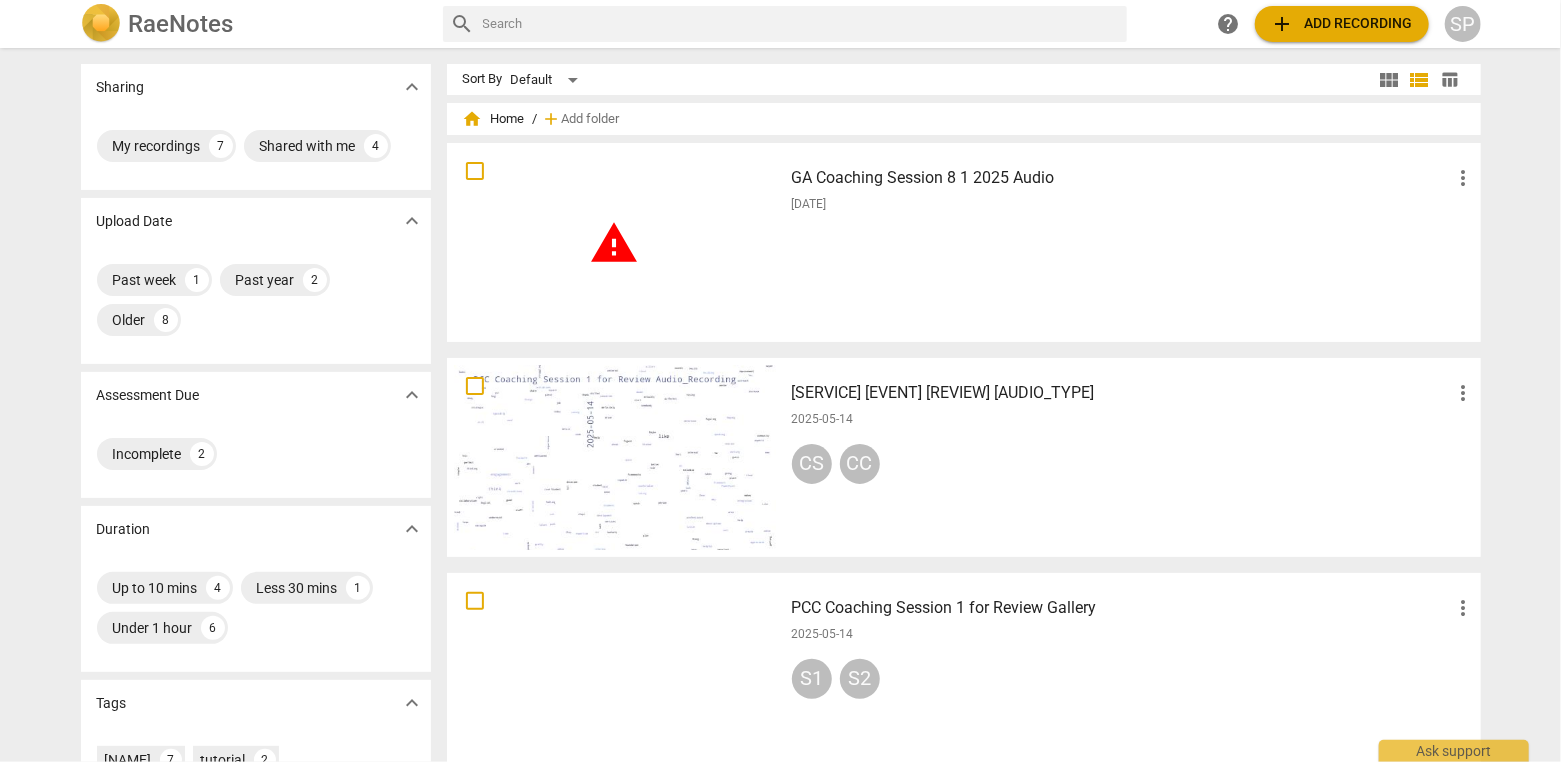 click on "more_vert" at bounding box center [1464, 178] 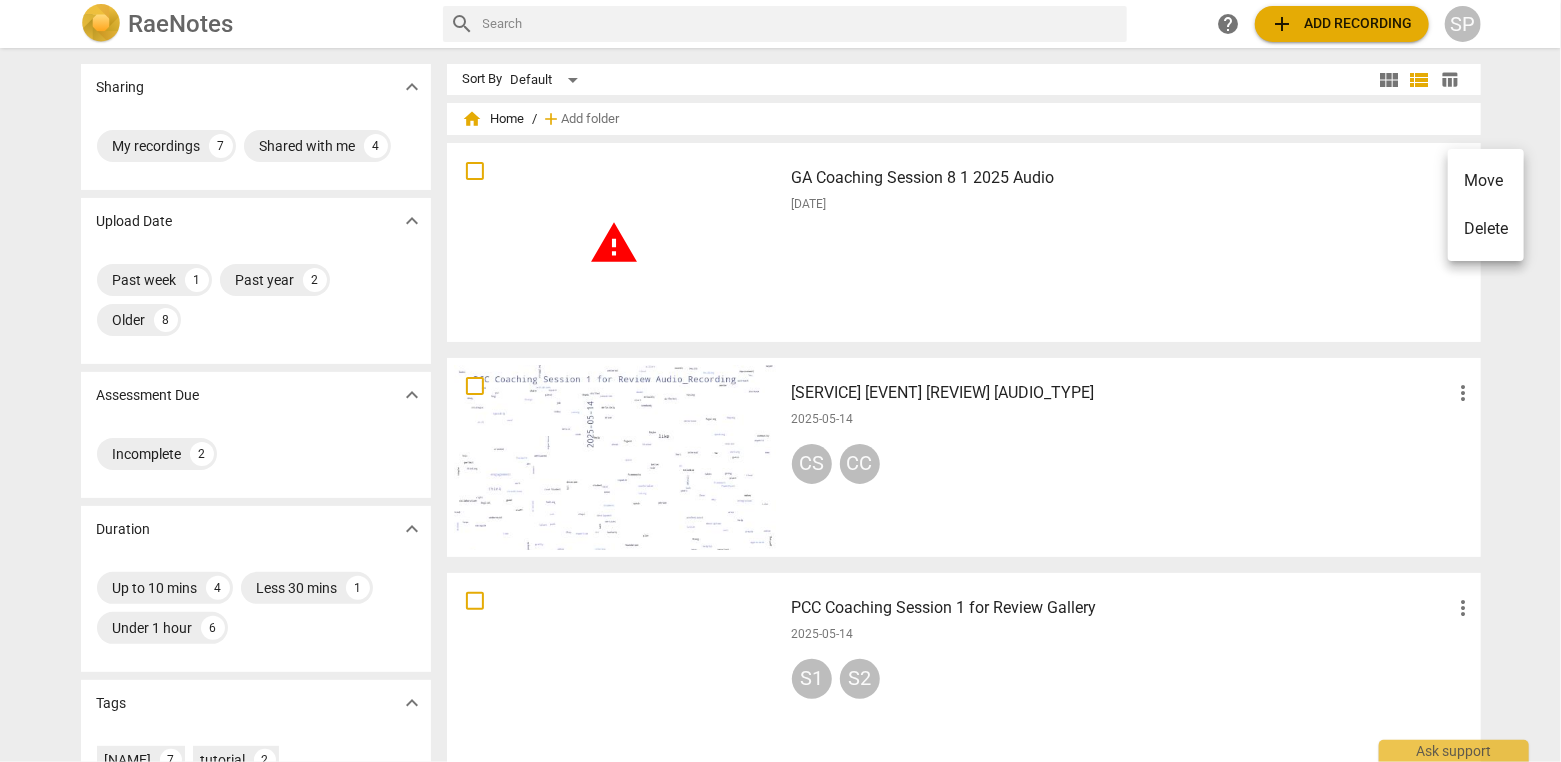 click on "Delete" at bounding box center (1486, 229) 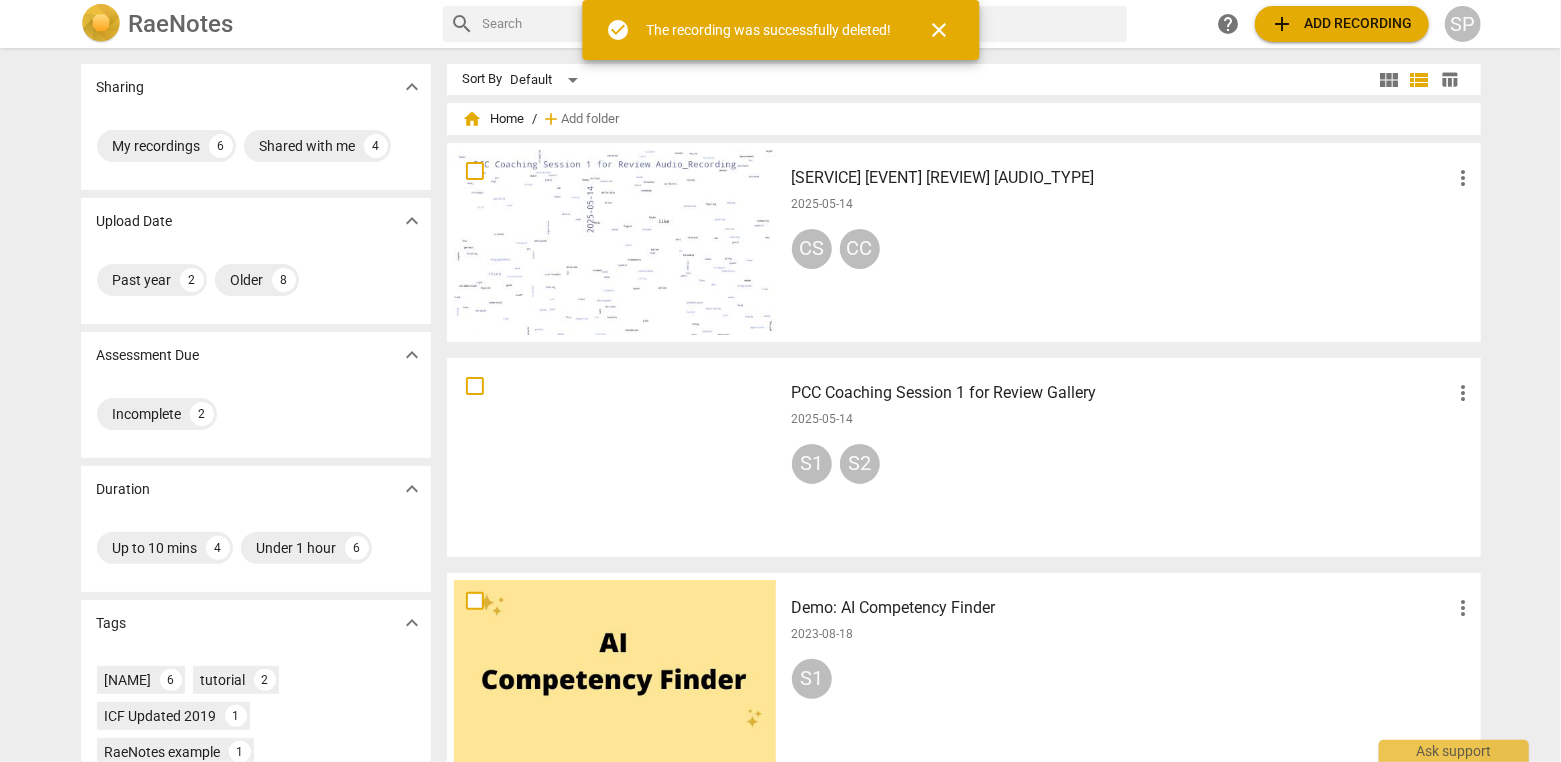 click on "add   Add recording" at bounding box center [1342, 24] 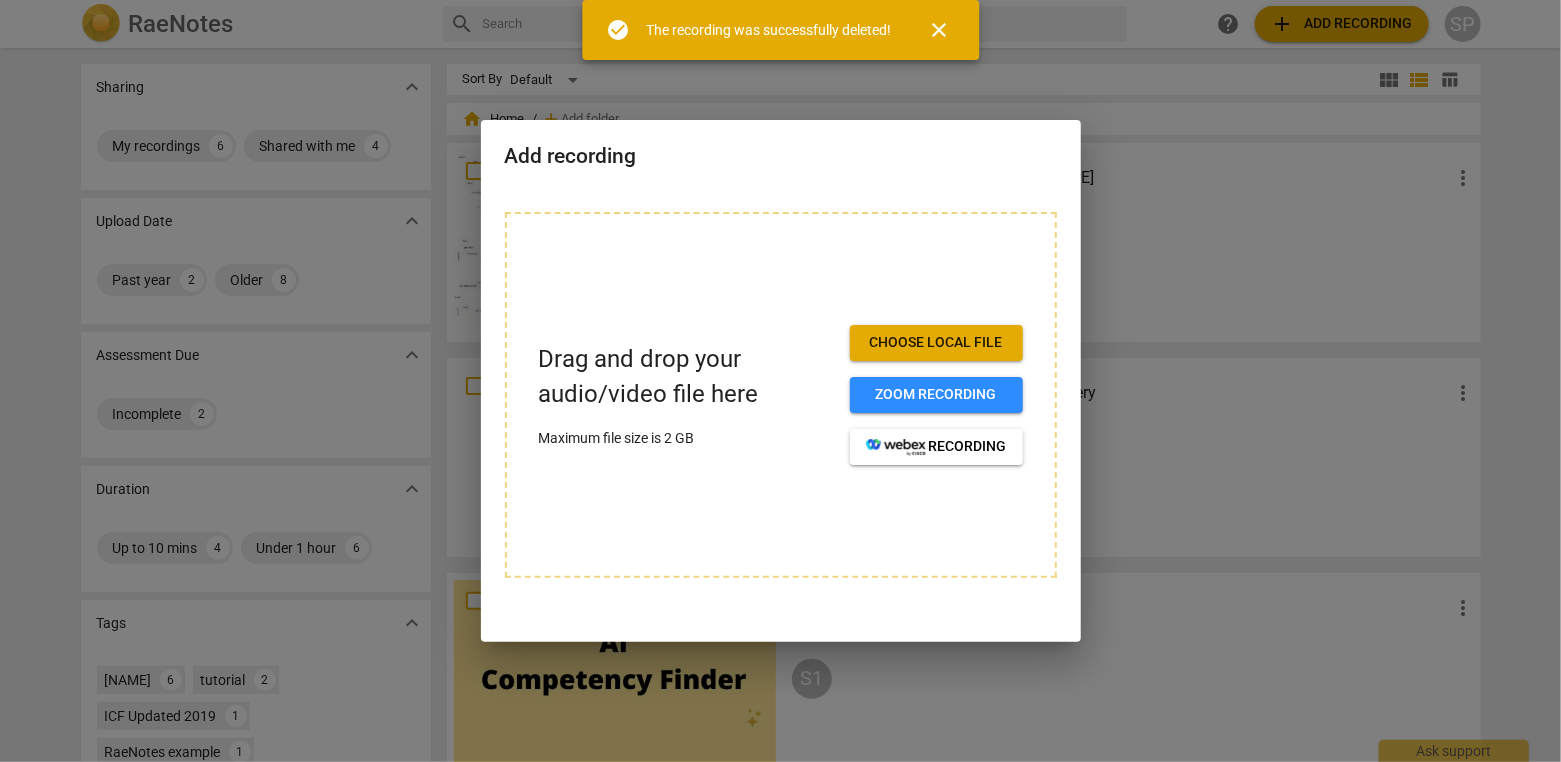 click on "Choose local file" at bounding box center (936, 343) 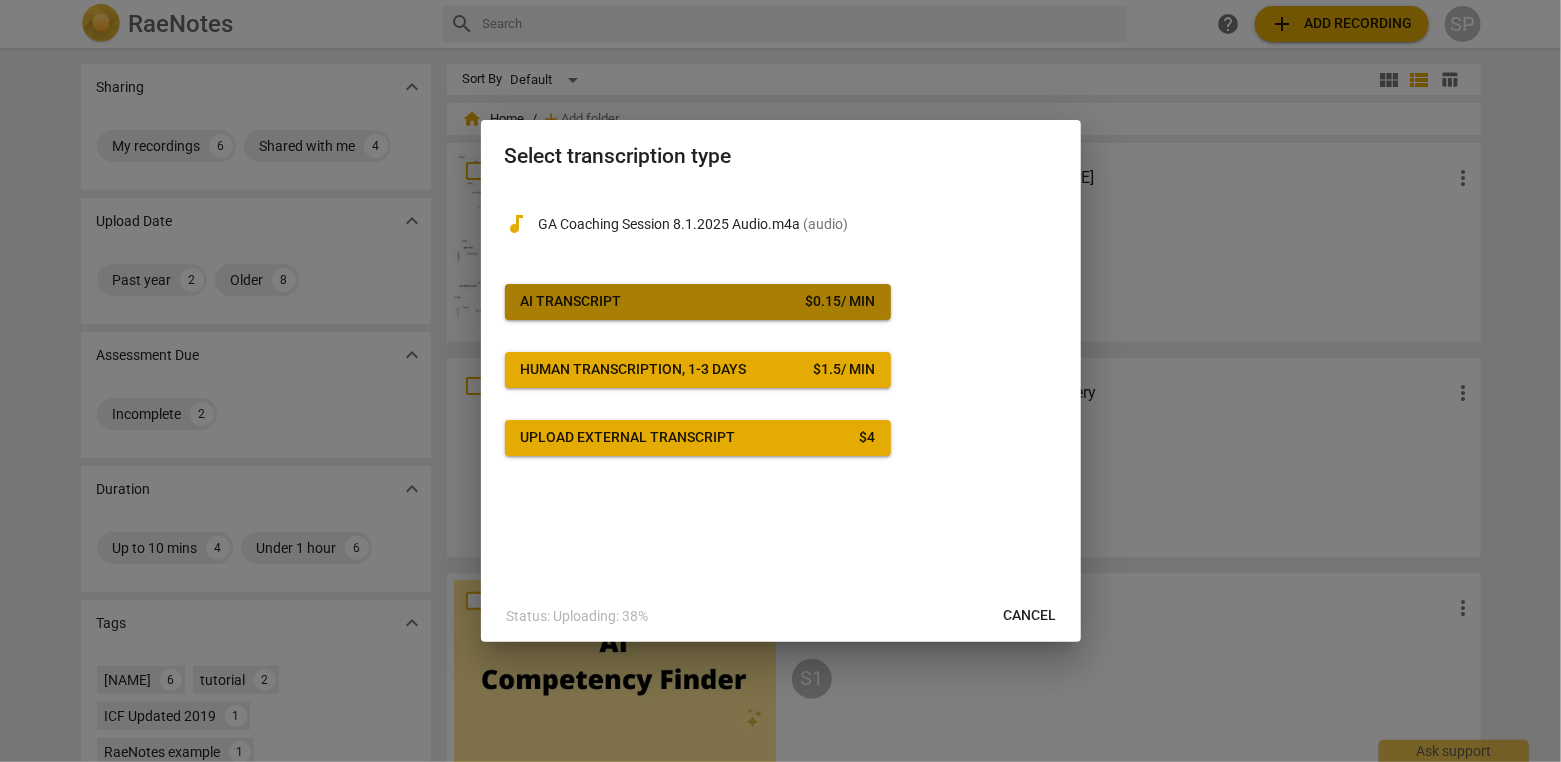 click on "AI Transcript $ 0.15  / min" at bounding box center (698, 302) 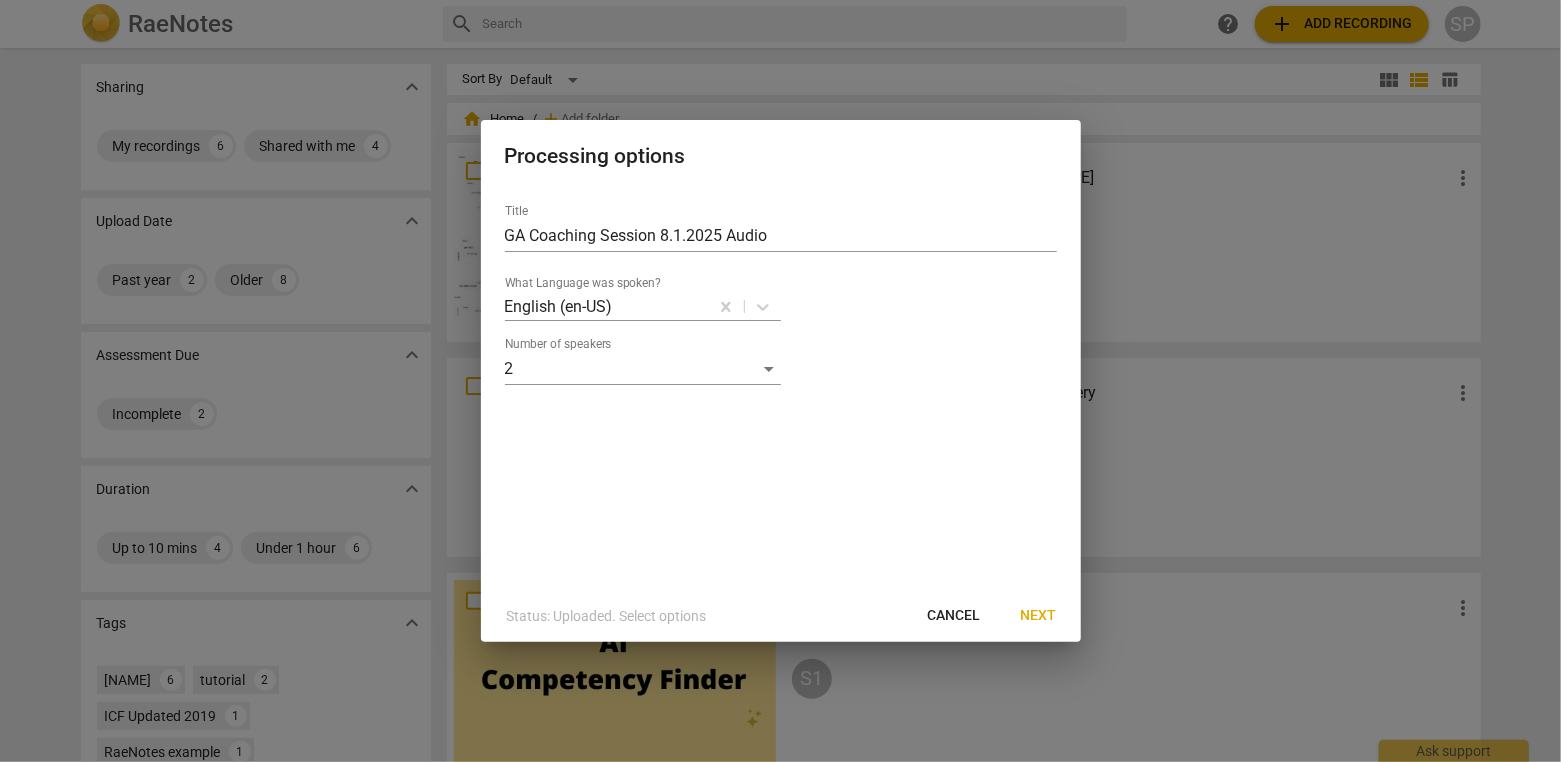 click on "Next" at bounding box center [1039, 616] 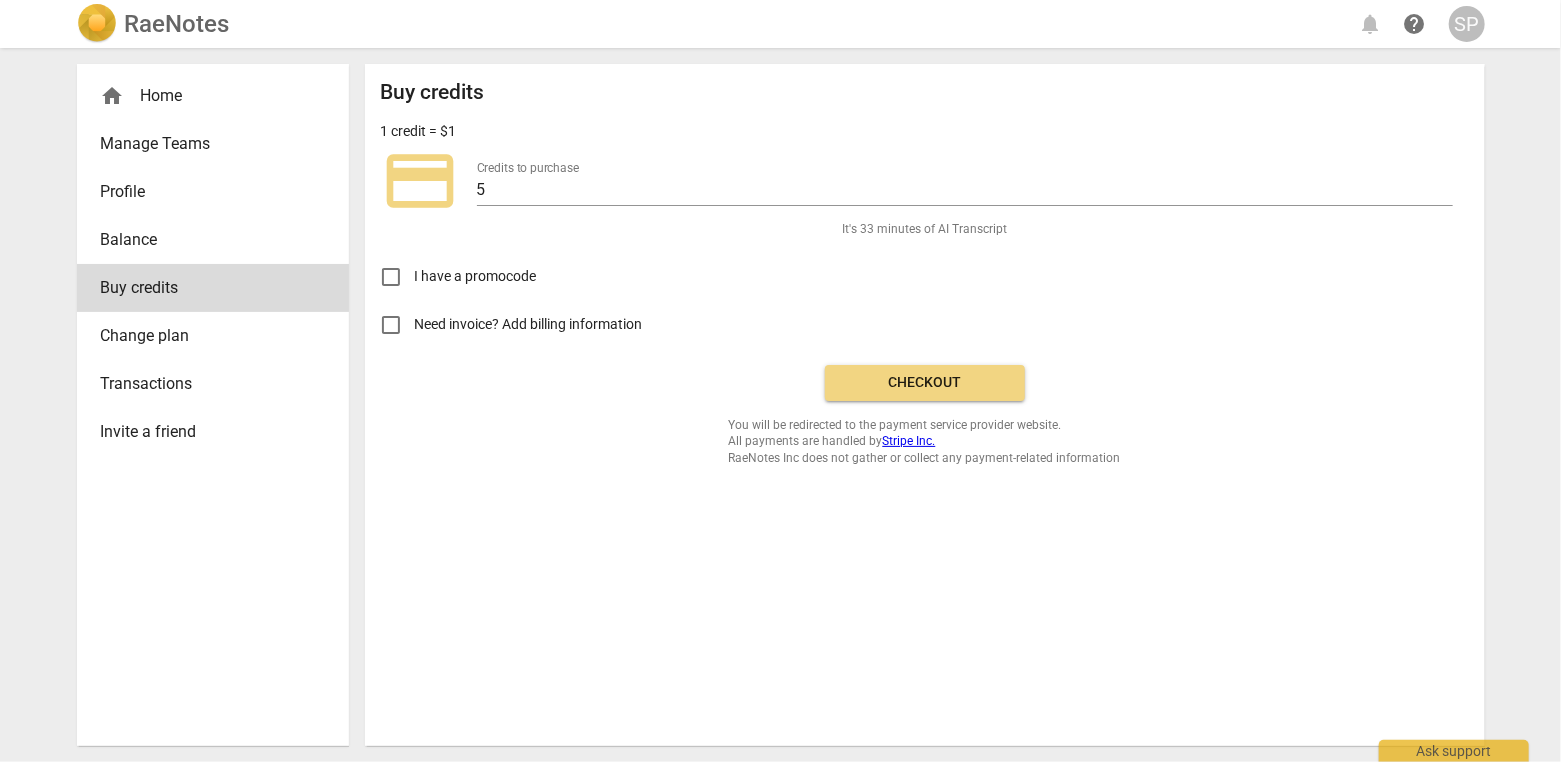 click on "Need invoice? Add billing information" at bounding box center (391, 325) 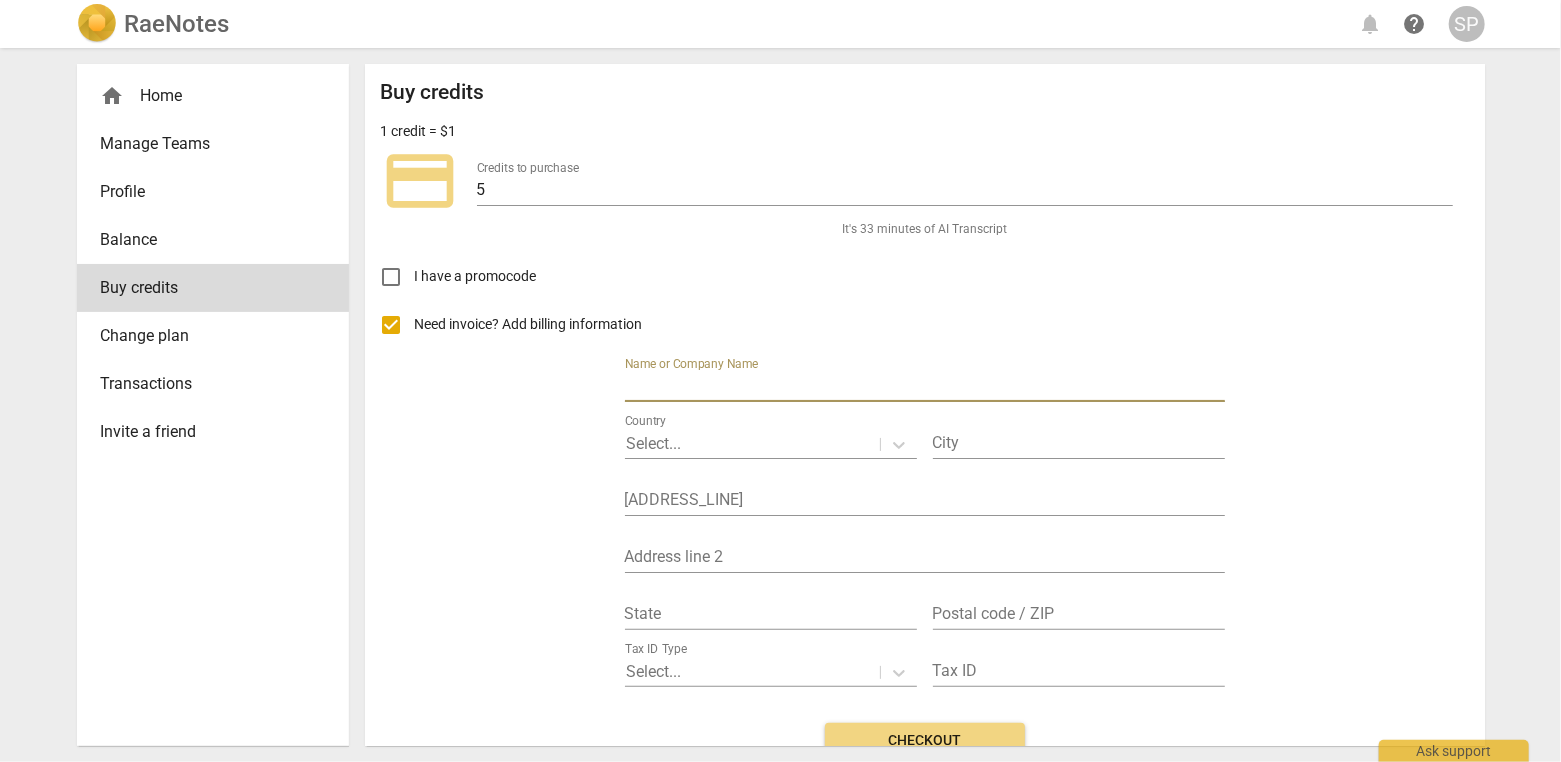 click at bounding box center [925, 387] 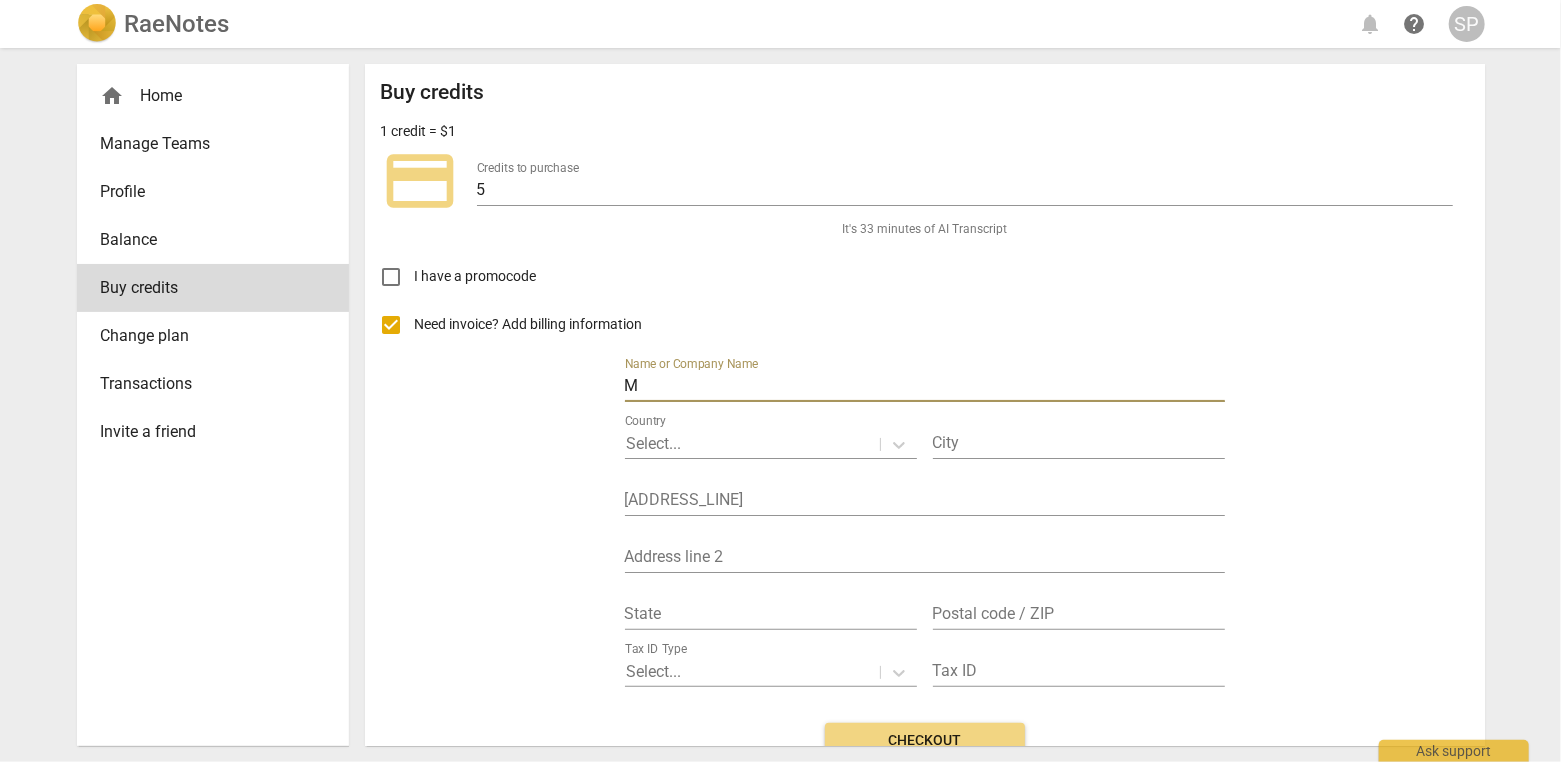 type on "Mainstream Insight, LLC" 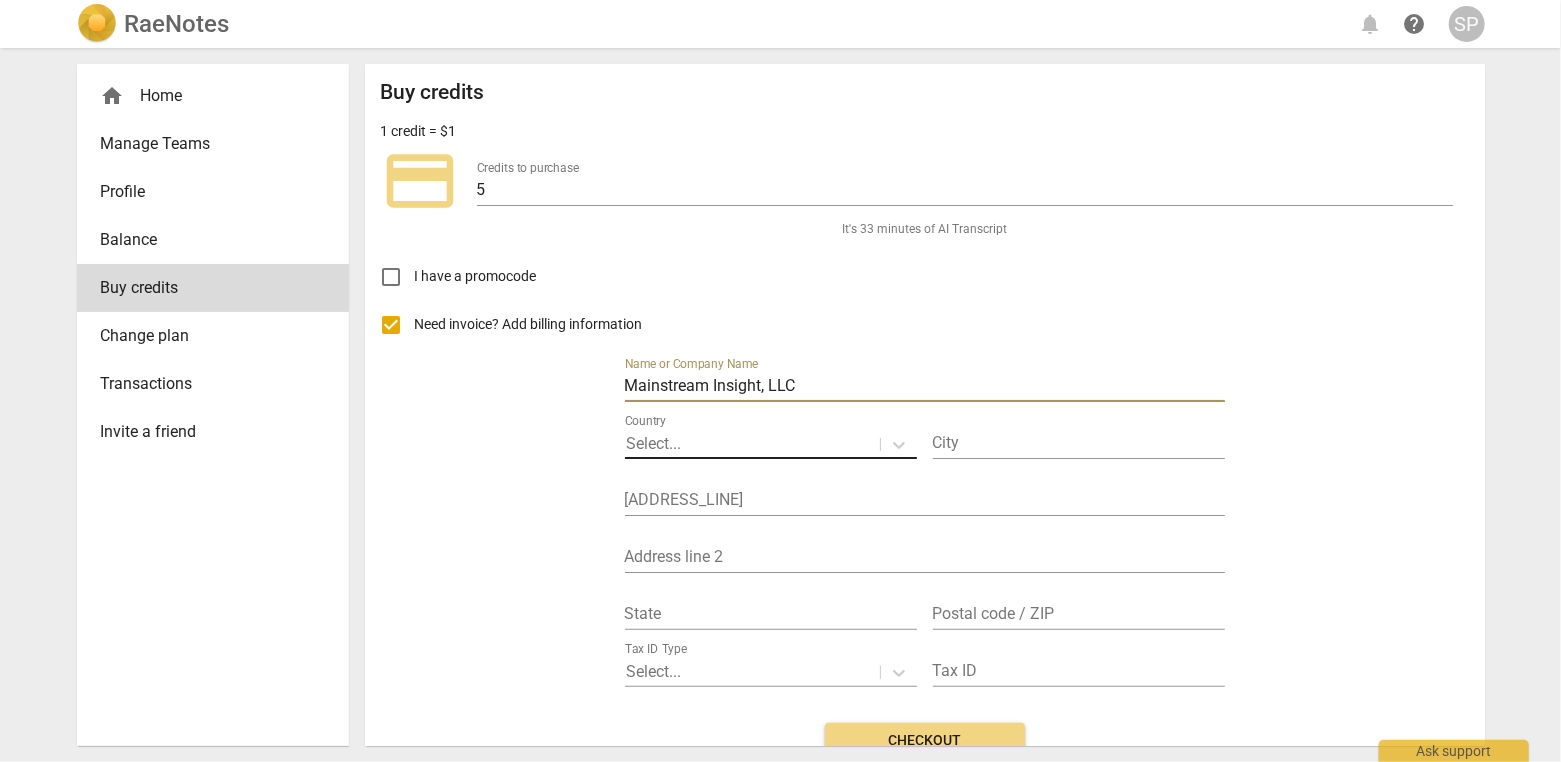 click at bounding box center (752, 444) 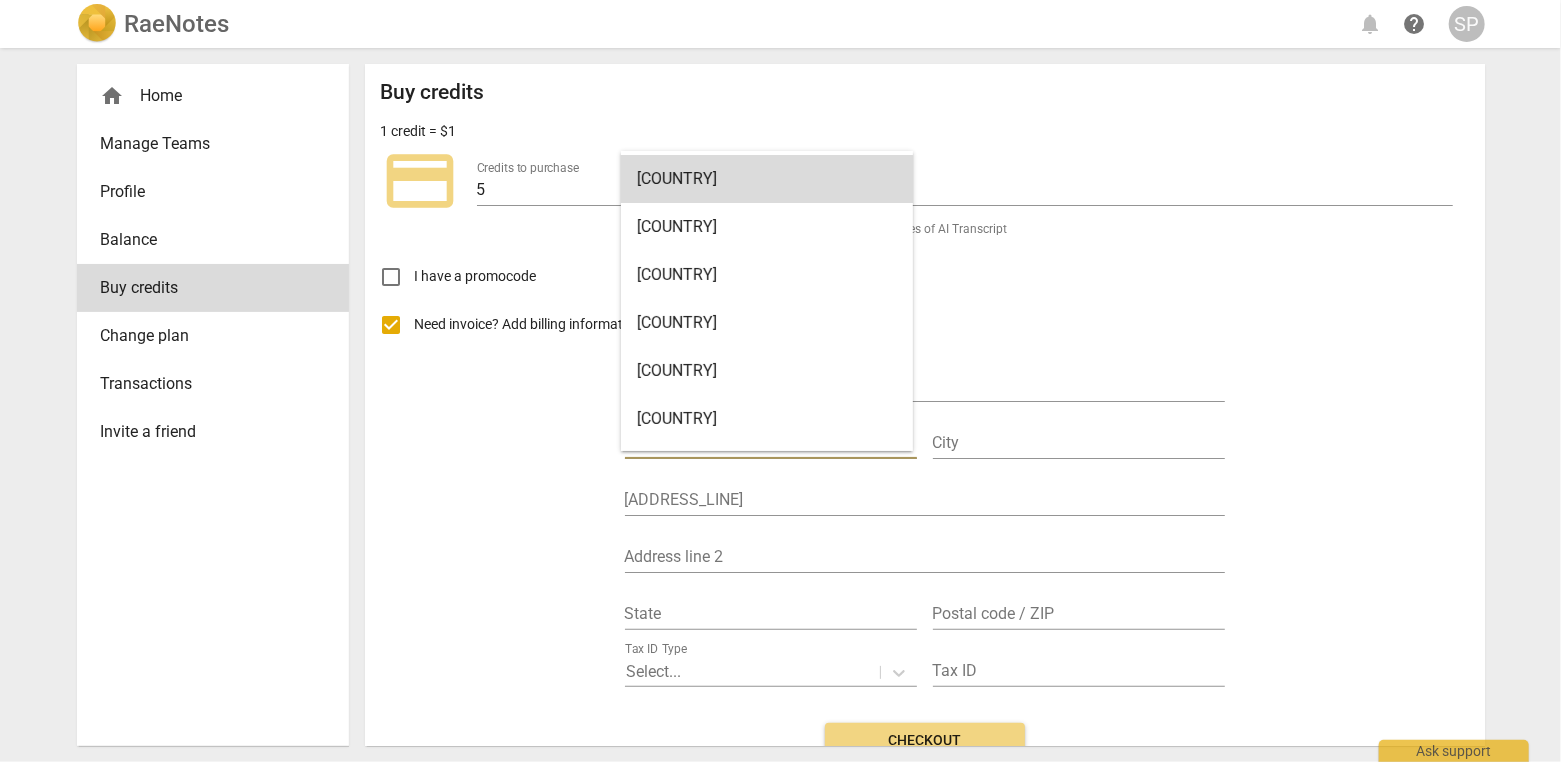 type on "un" 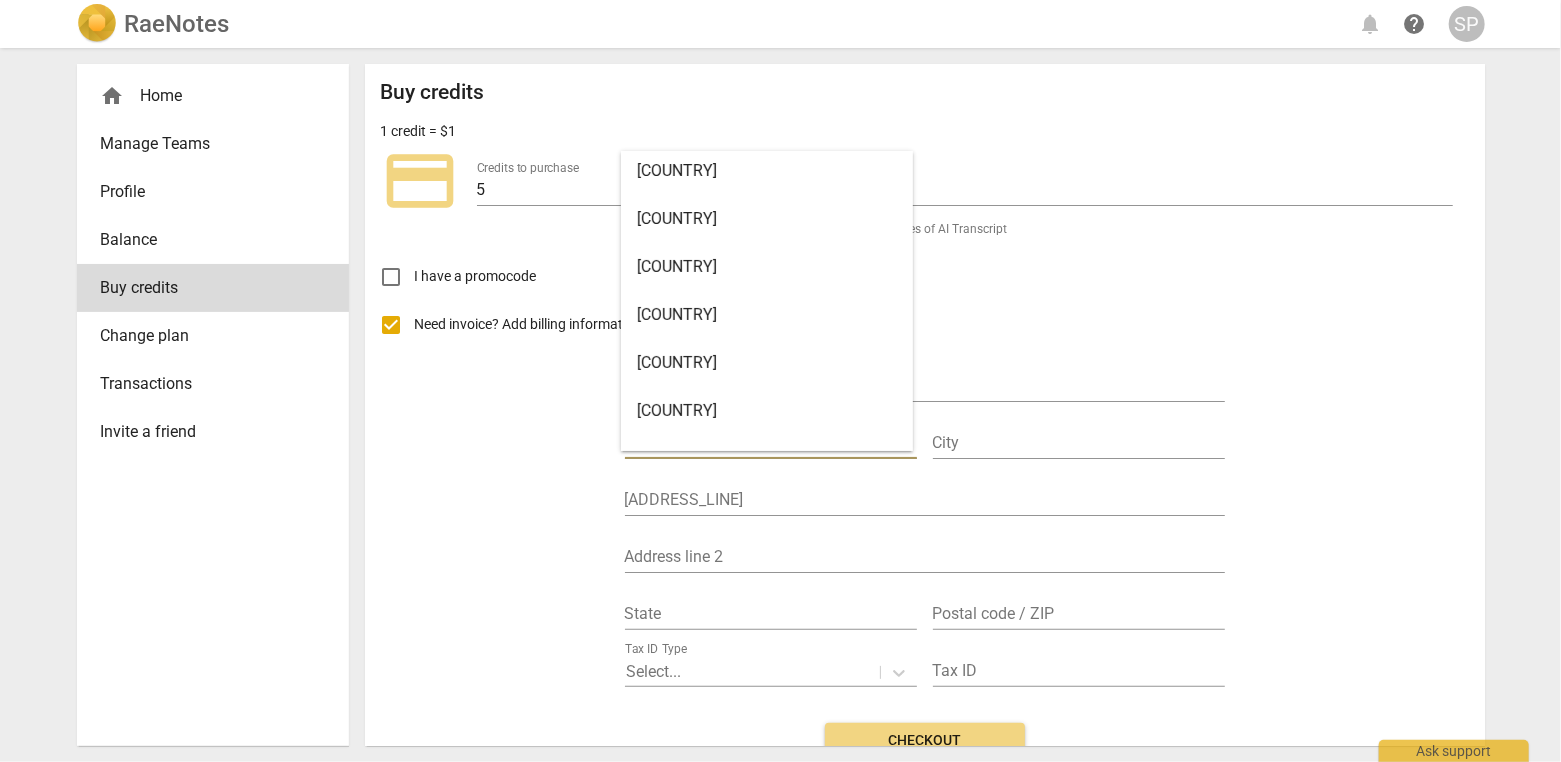 scroll, scrollTop: 108, scrollLeft: 0, axis: vertical 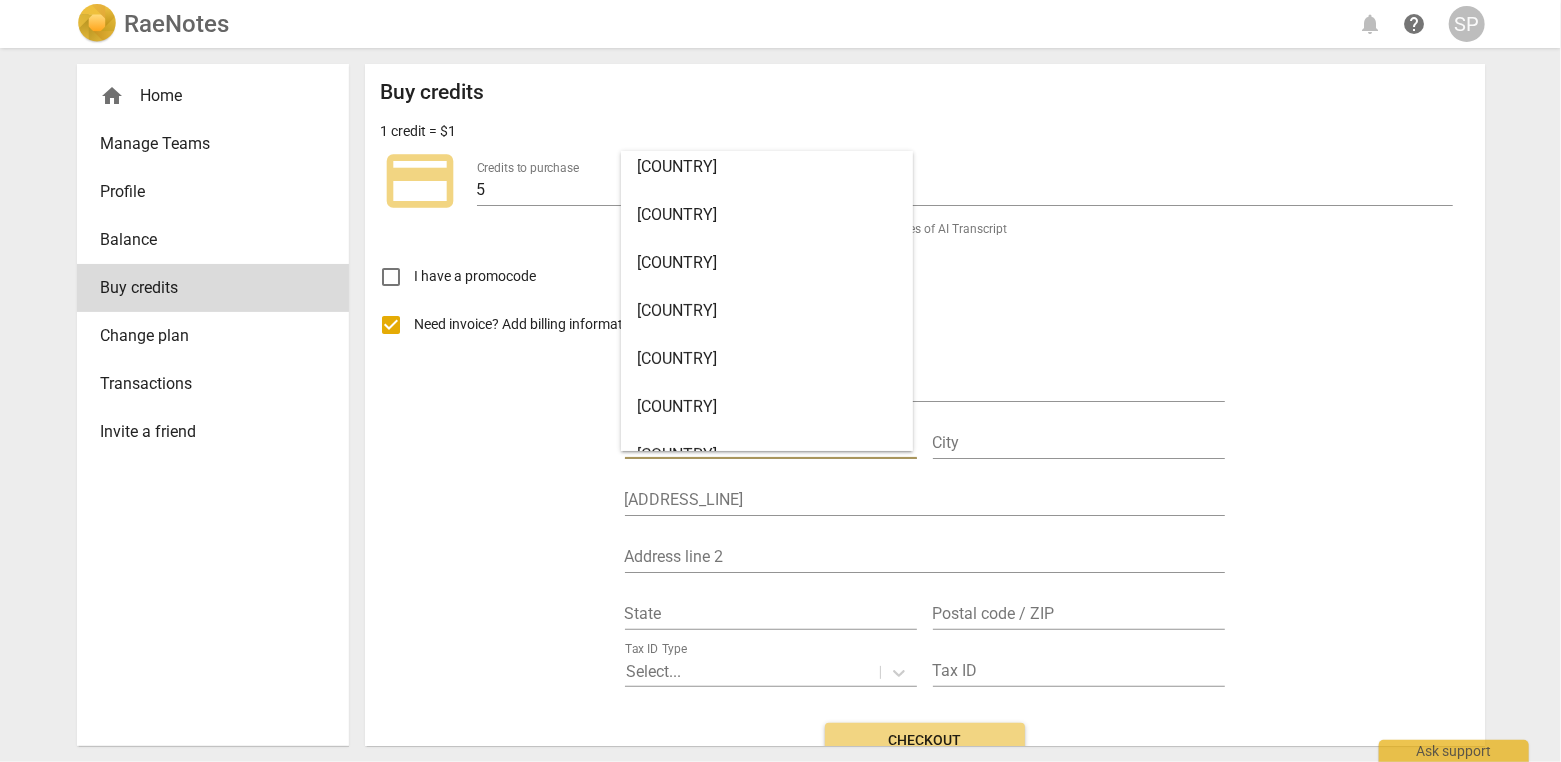 click on "[COUNTRY]" at bounding box center [767, 407] 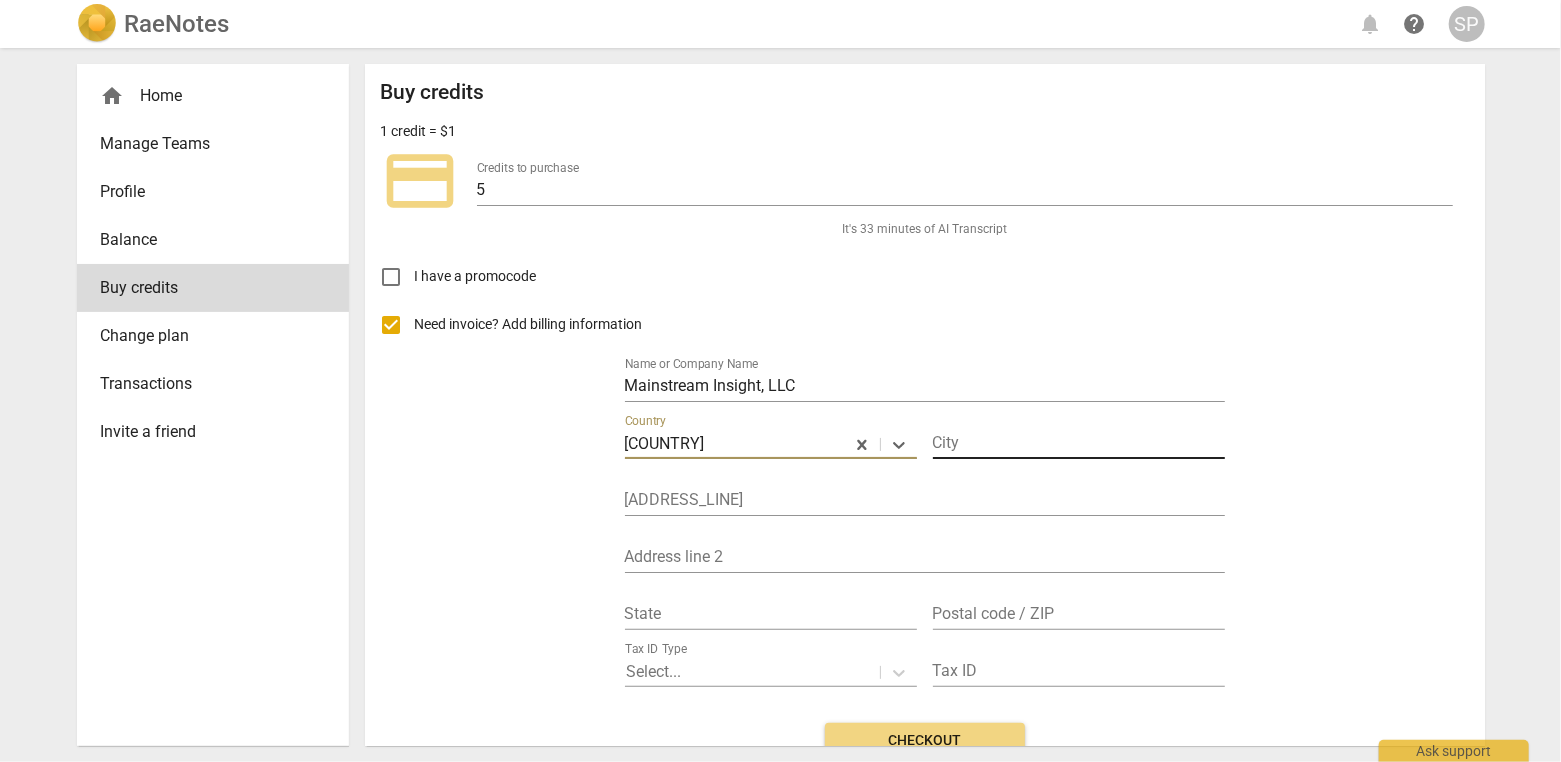 click at bounding box center (1079, 444) 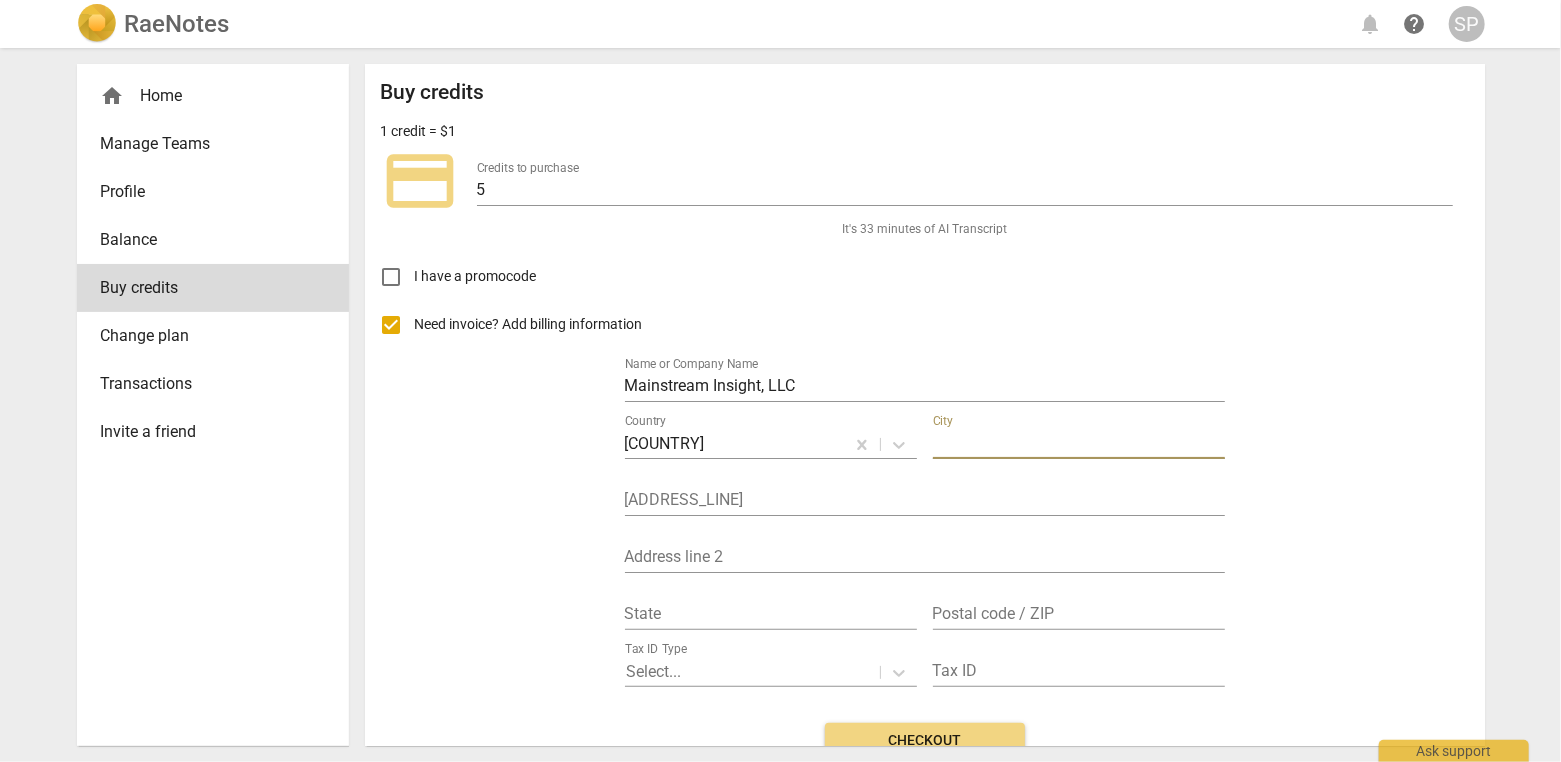 type on "[CITY]" 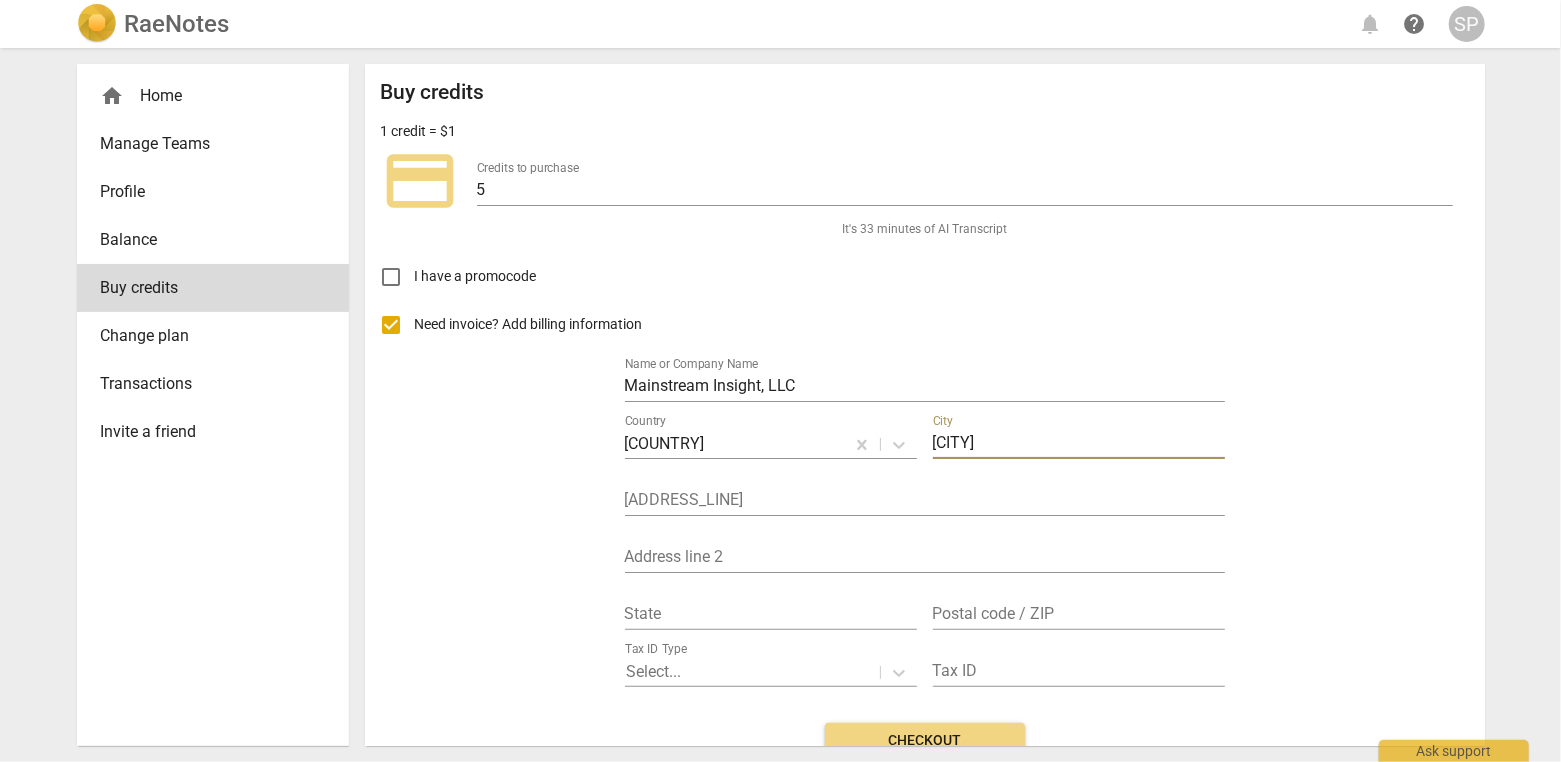 type on "[NUMBER] [STREET]" 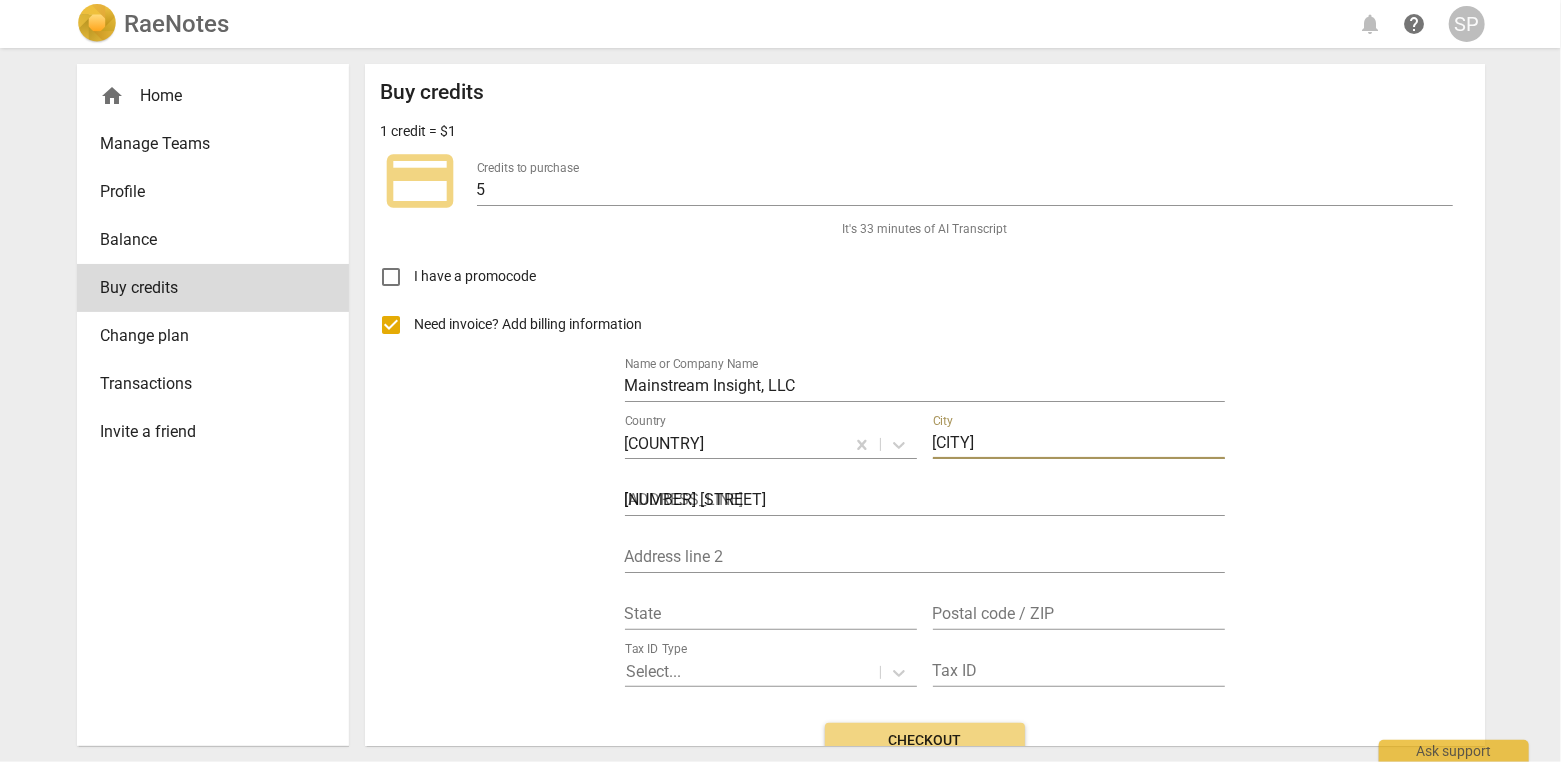 type on "[STATE]" 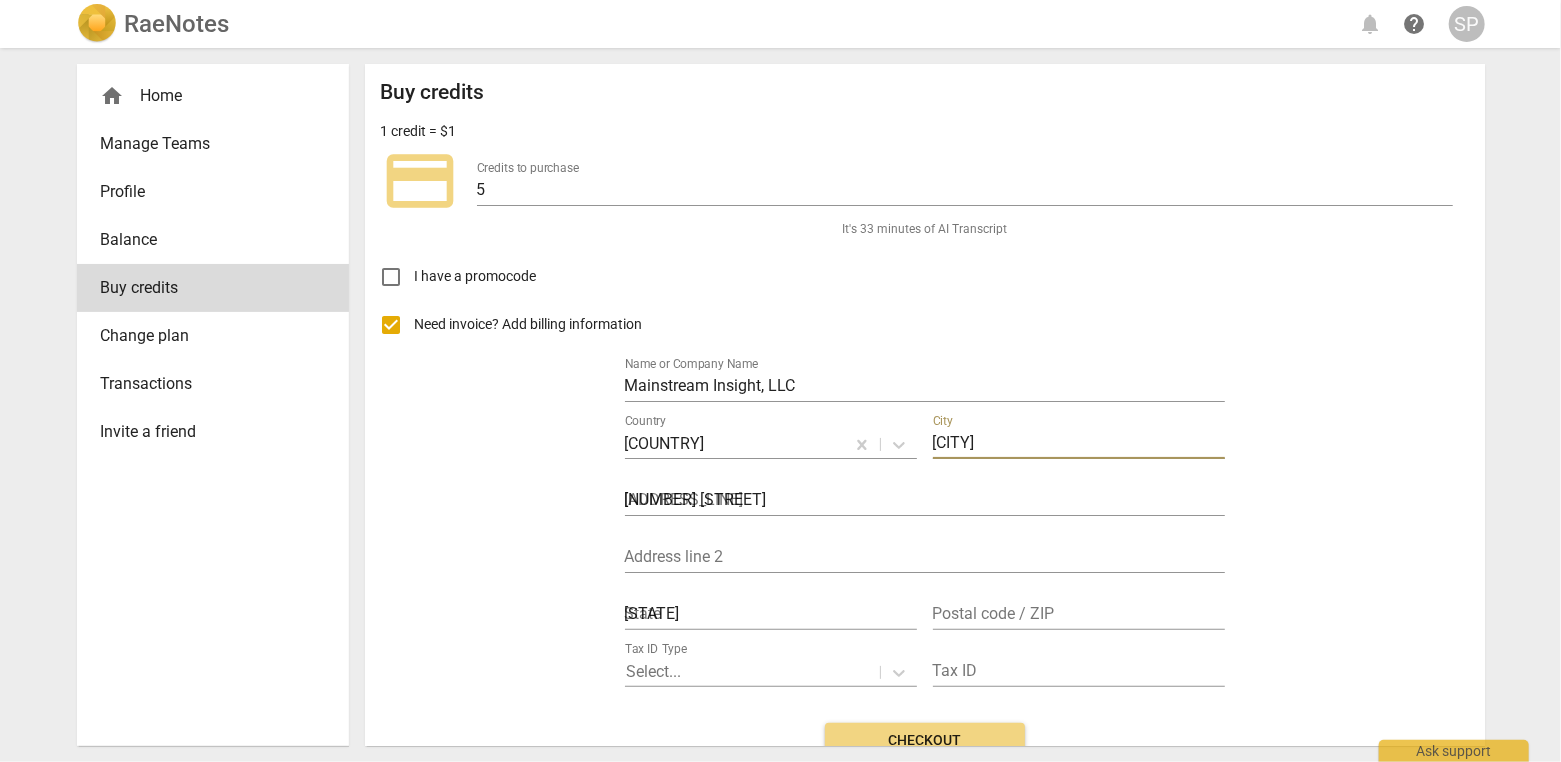 type on "11552" 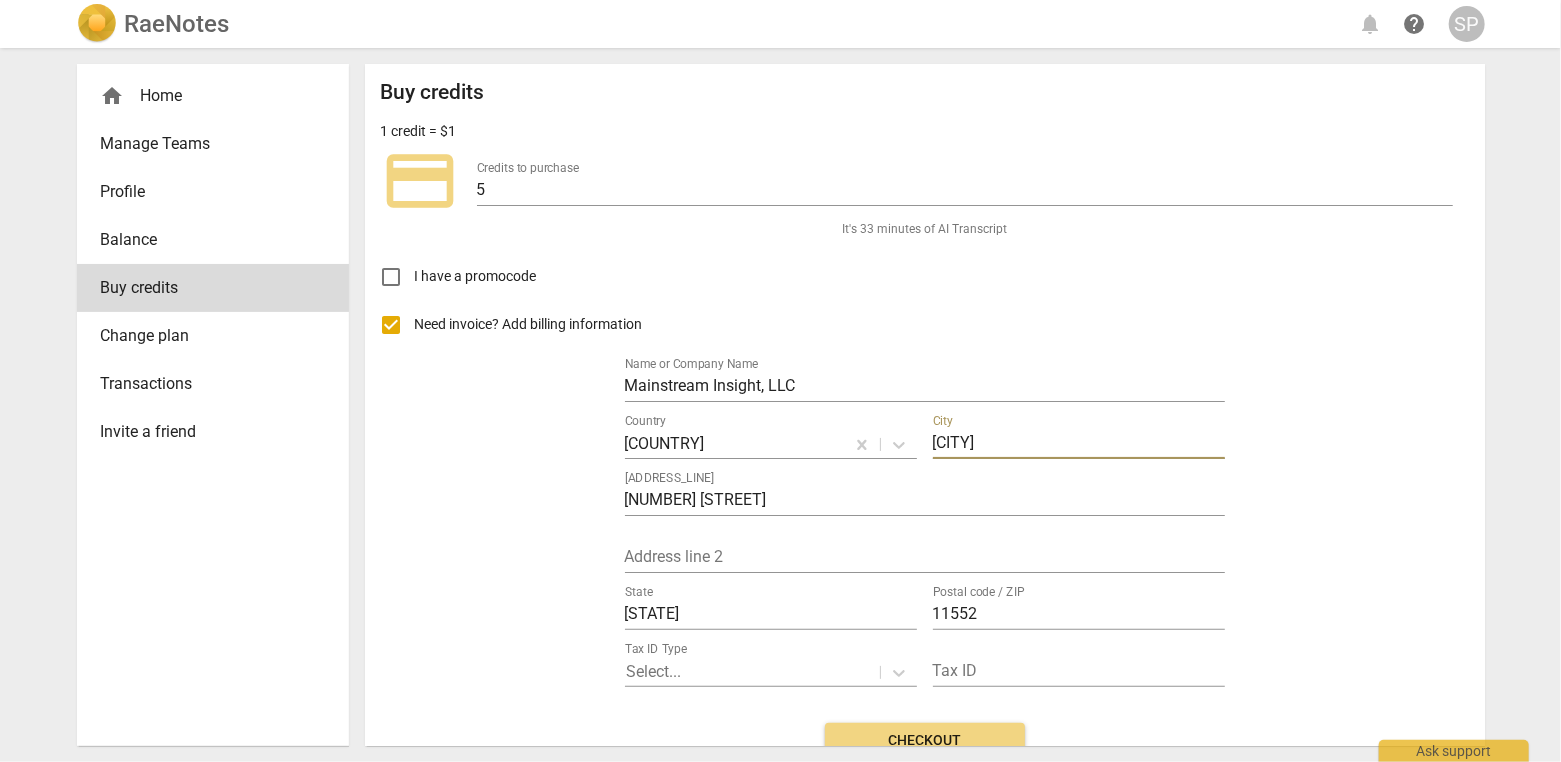 scroll, scrollTop: 154, scrollLeft: 0, axis: vertical 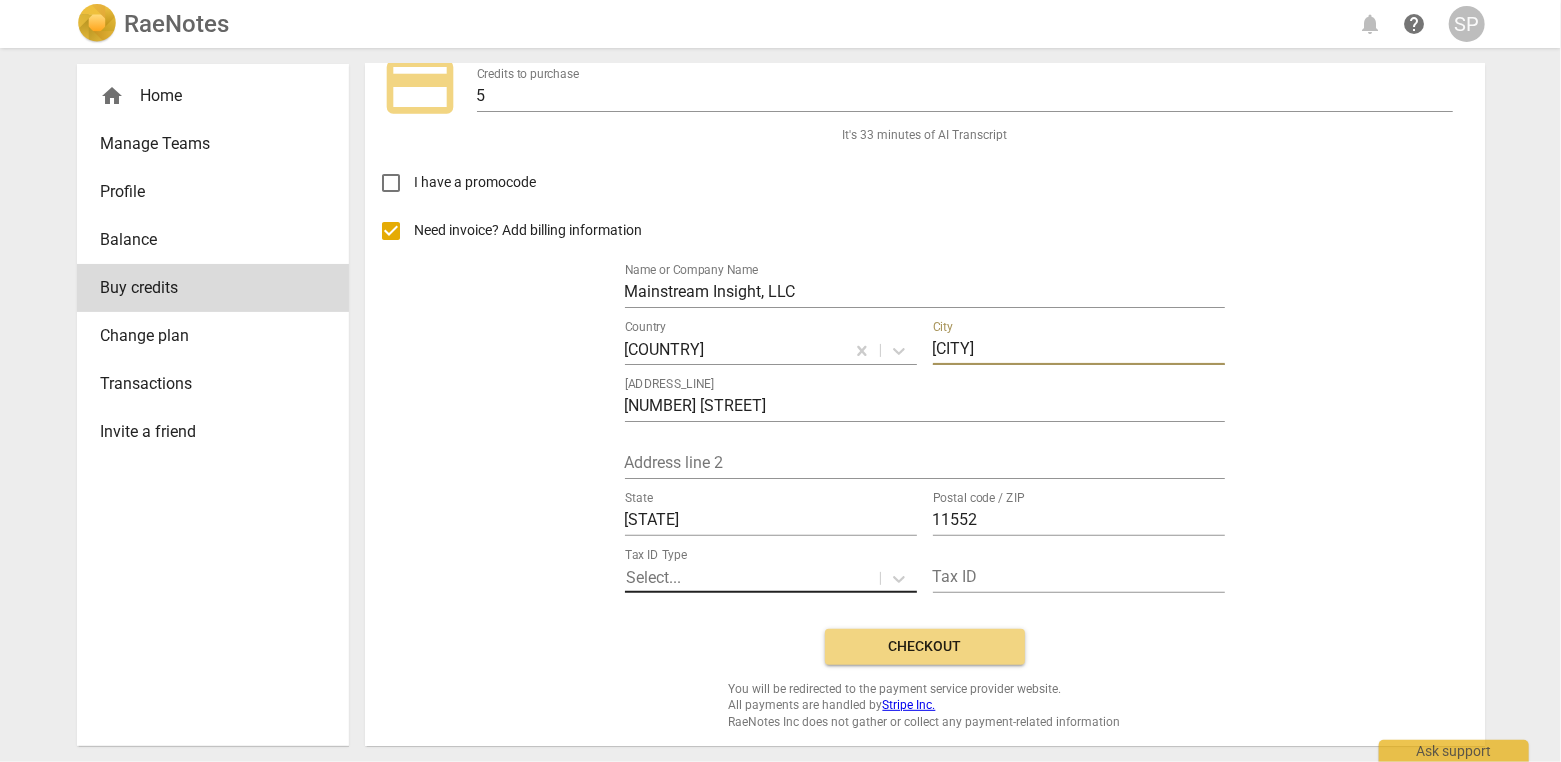 click at bounding box center [752, 578] 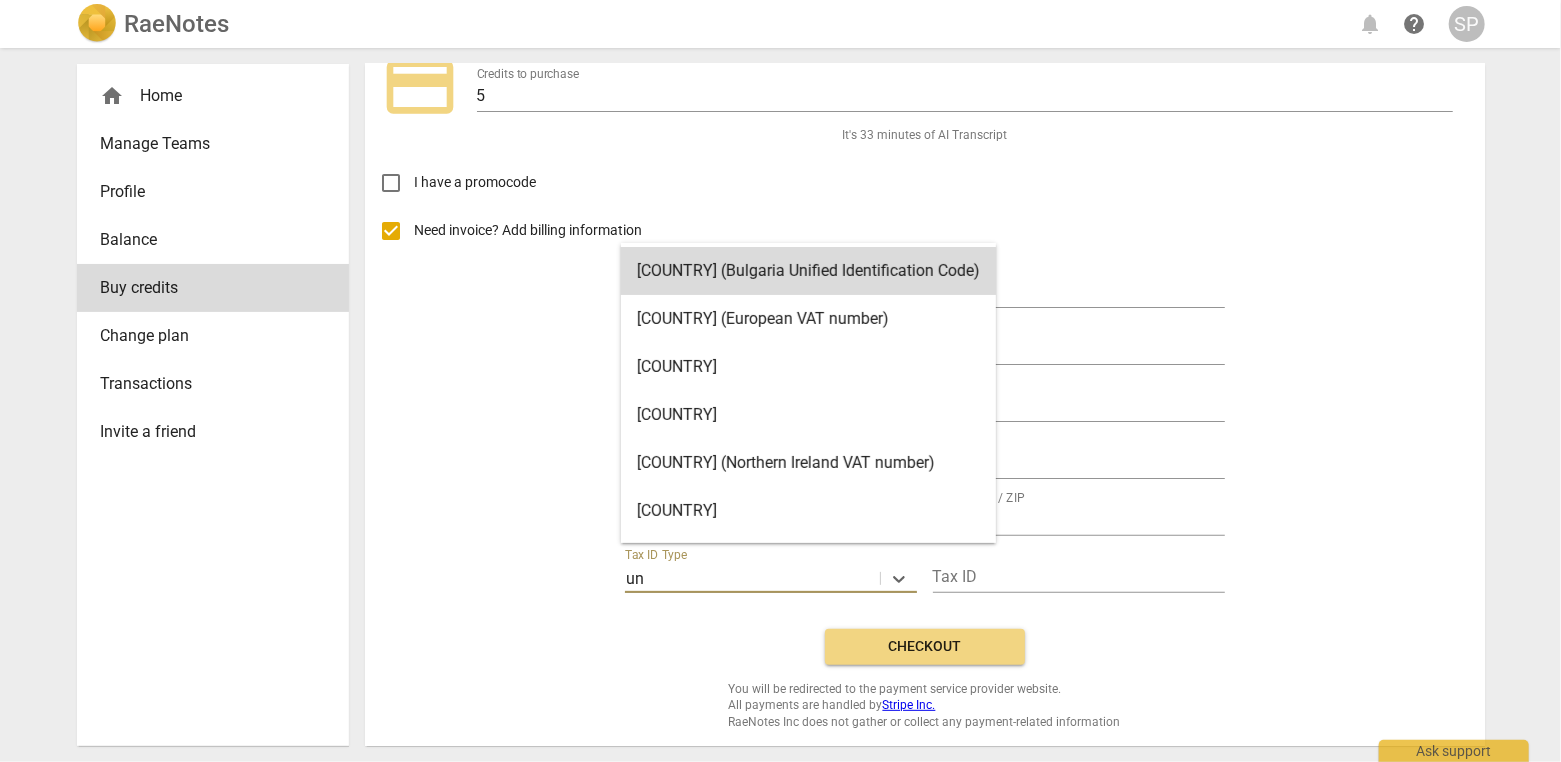type on "uni" 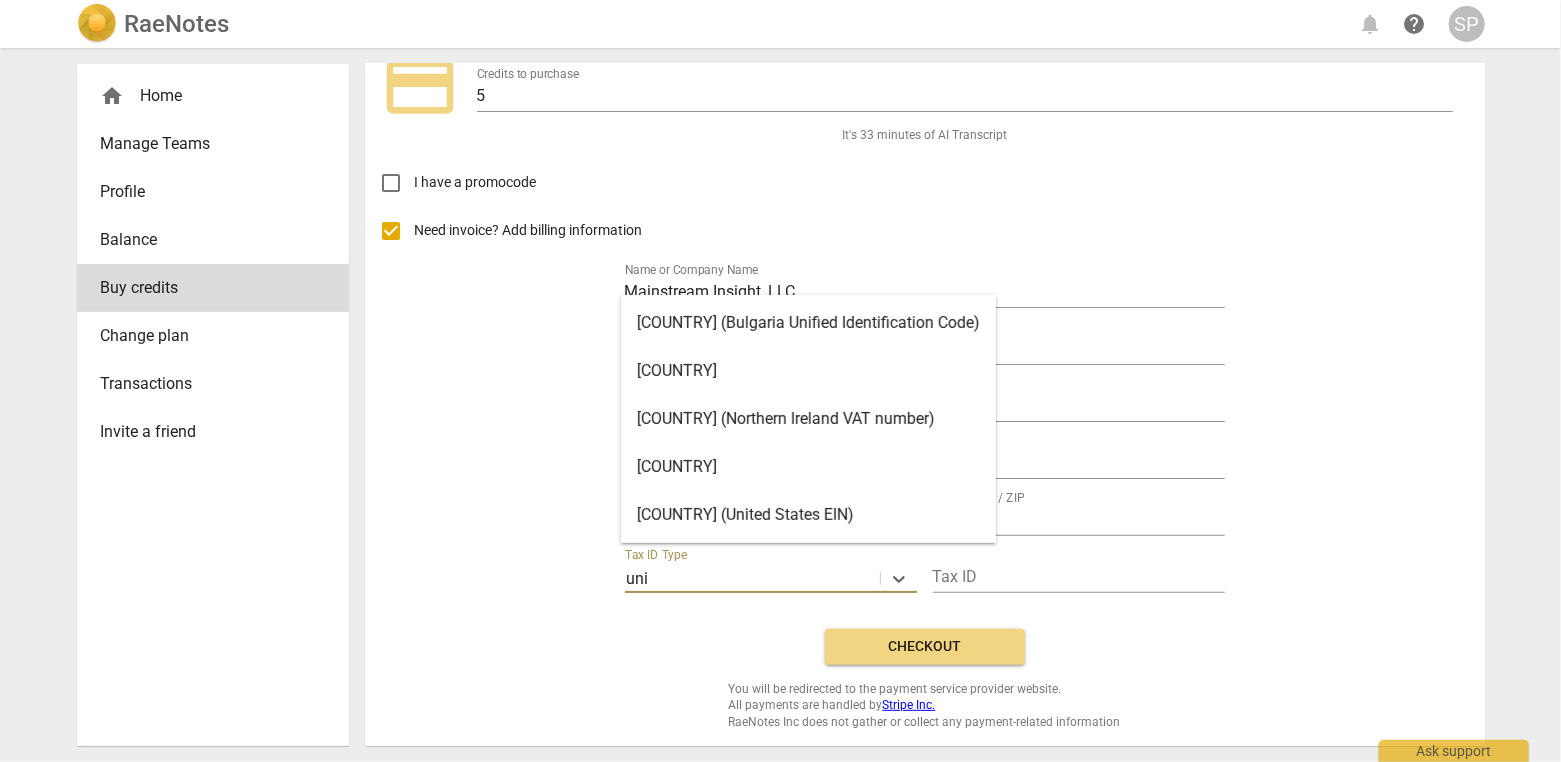 click on "[COUNTRY] (United States EIN)" at bounding box center [808, 515] 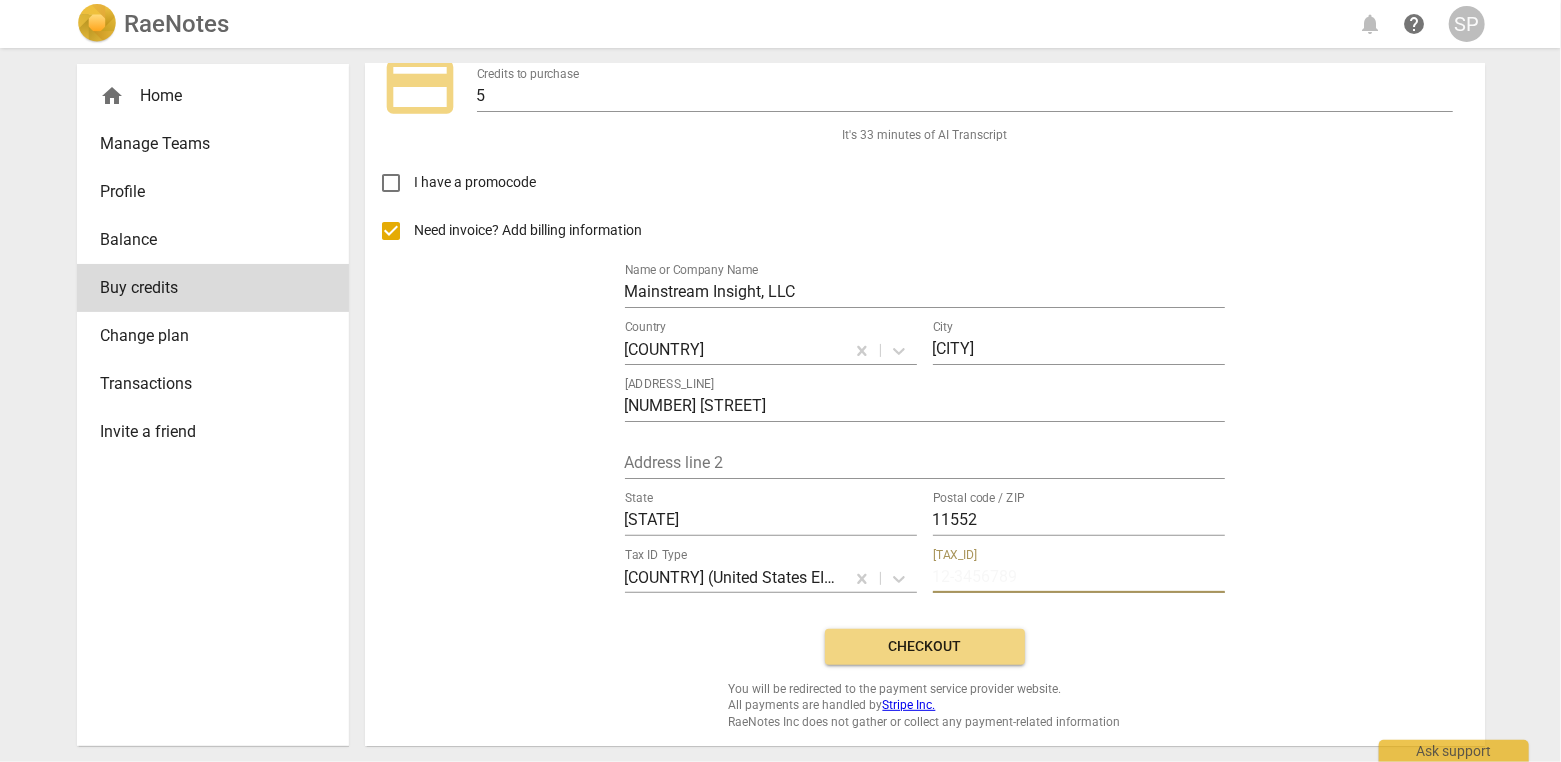 click at bounding box center (1079, 578) 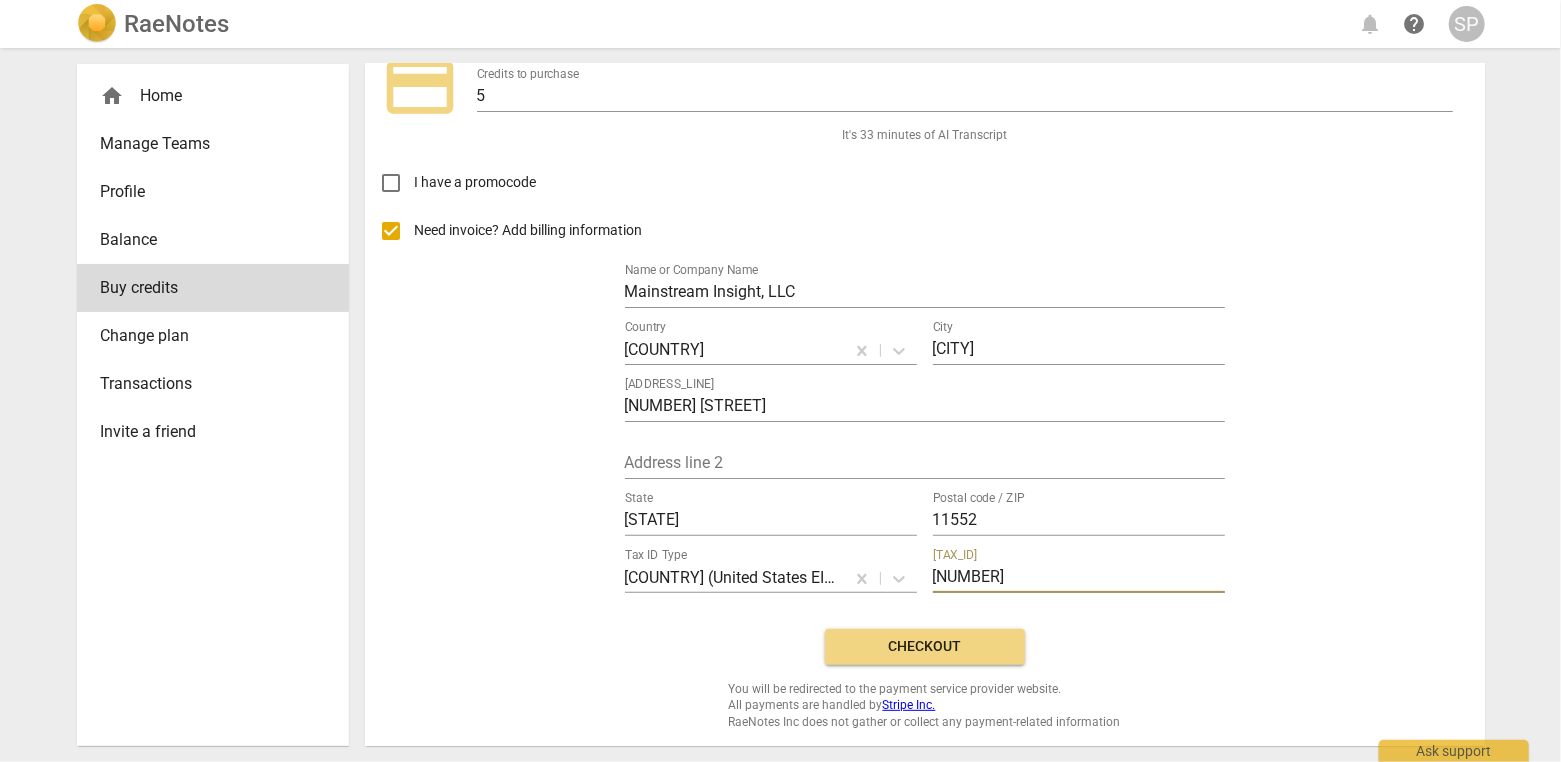 type on "[NUMBER]" 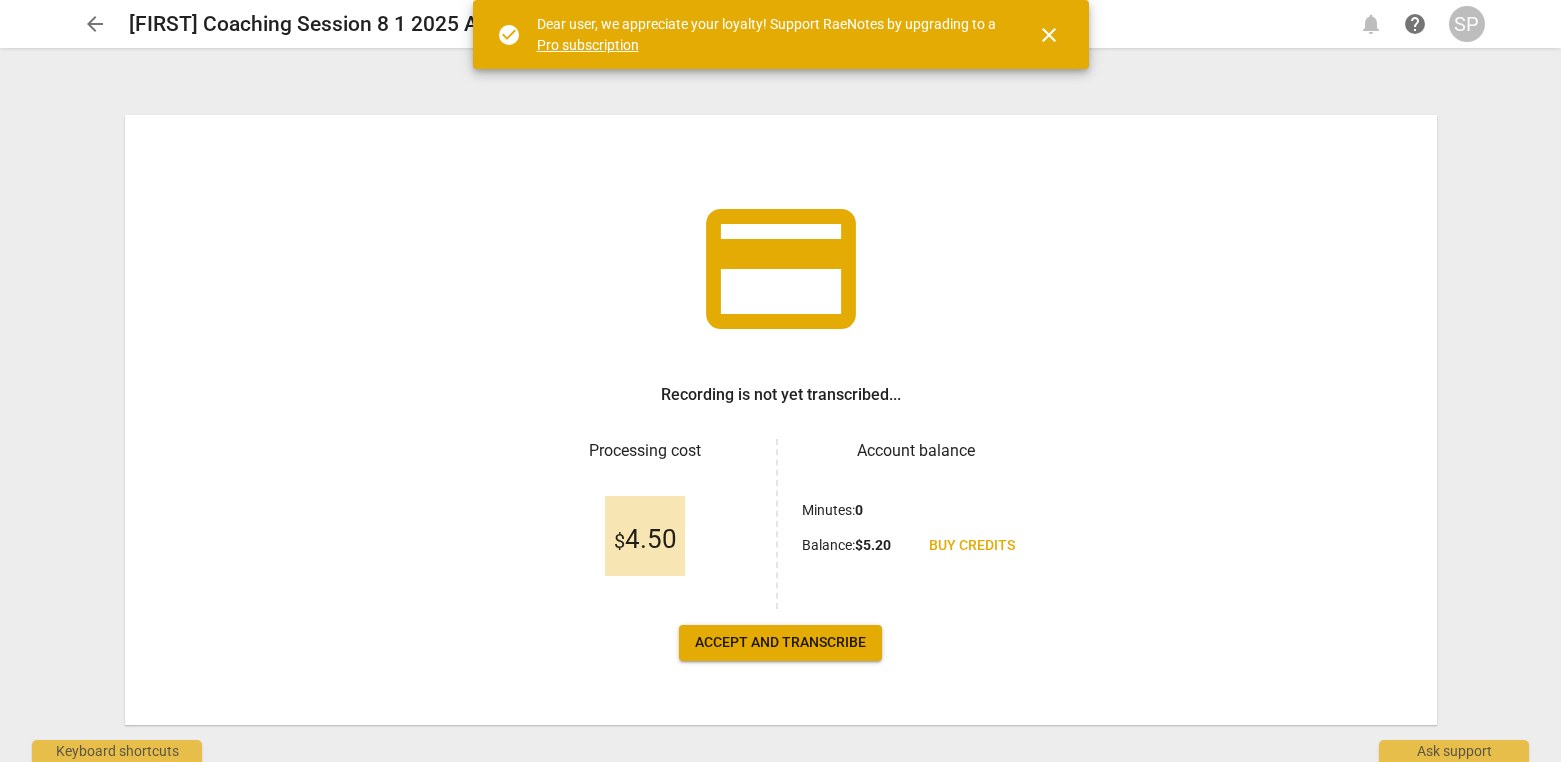 scroll, scrollTop: 0, scrollLeft: 0, axis: both 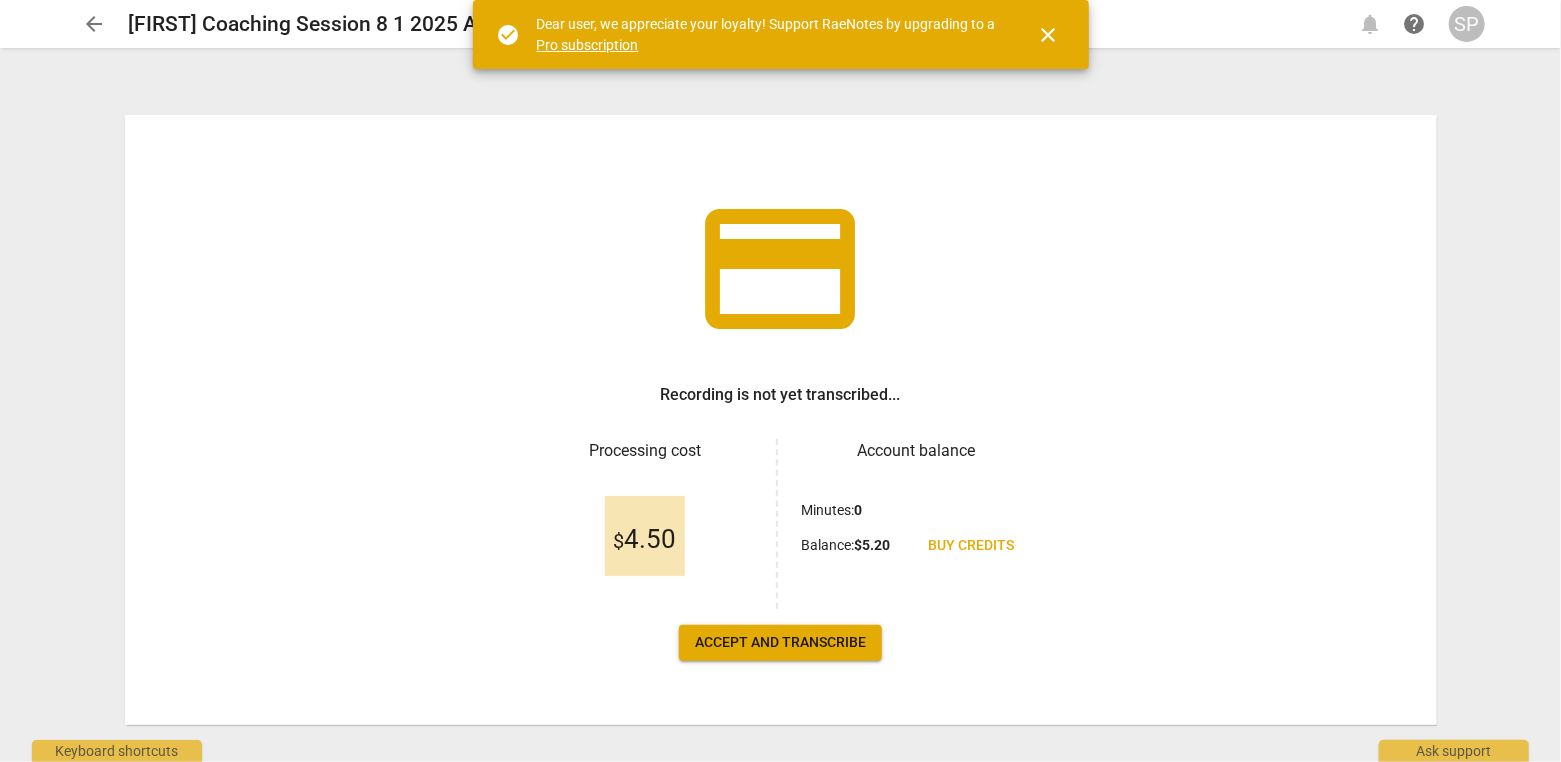 click on "close" at bounding box center (1049, 35) 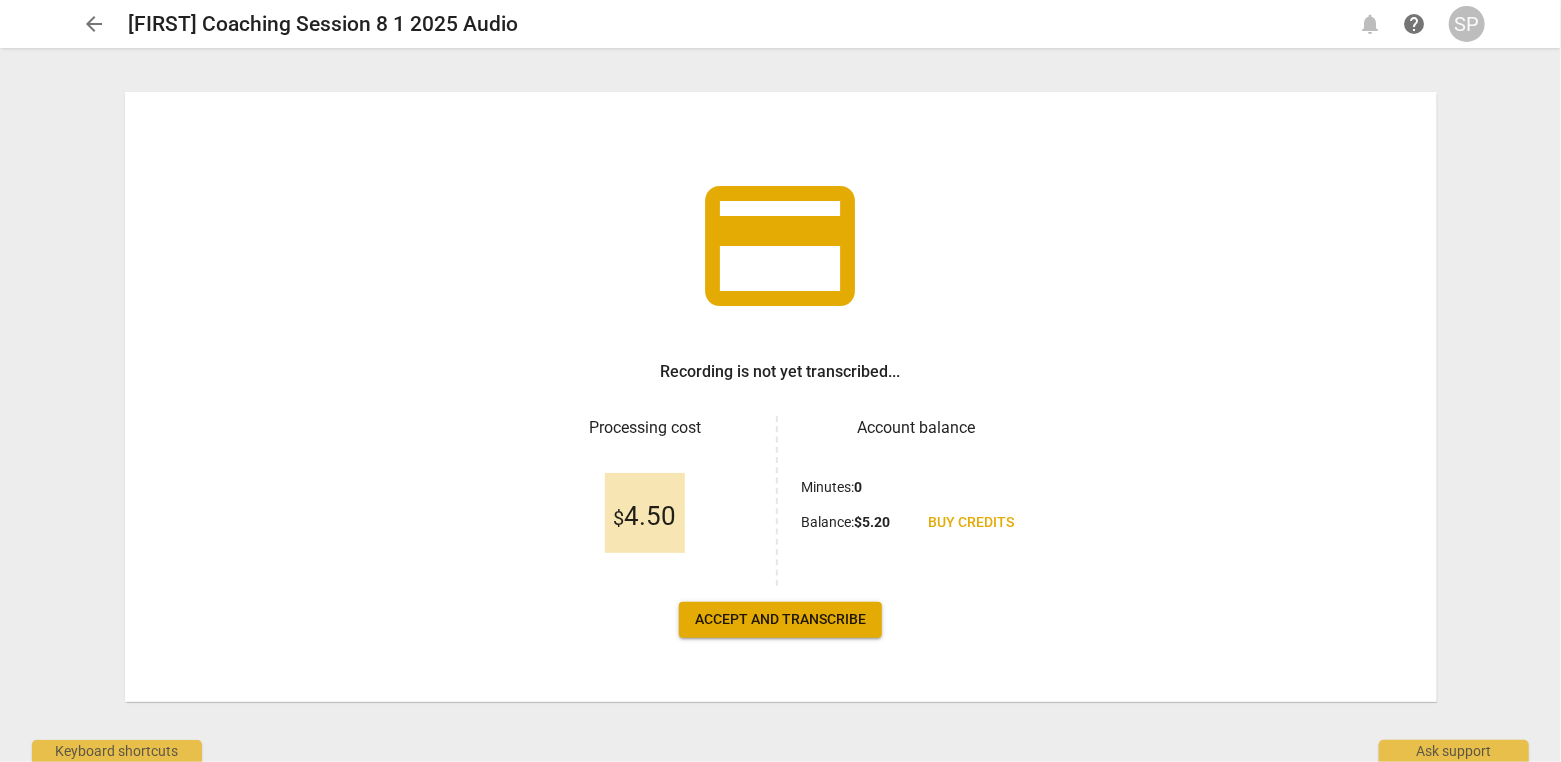 scroll, scrollTop: 36, scrollLeft: 0, axis: vertical 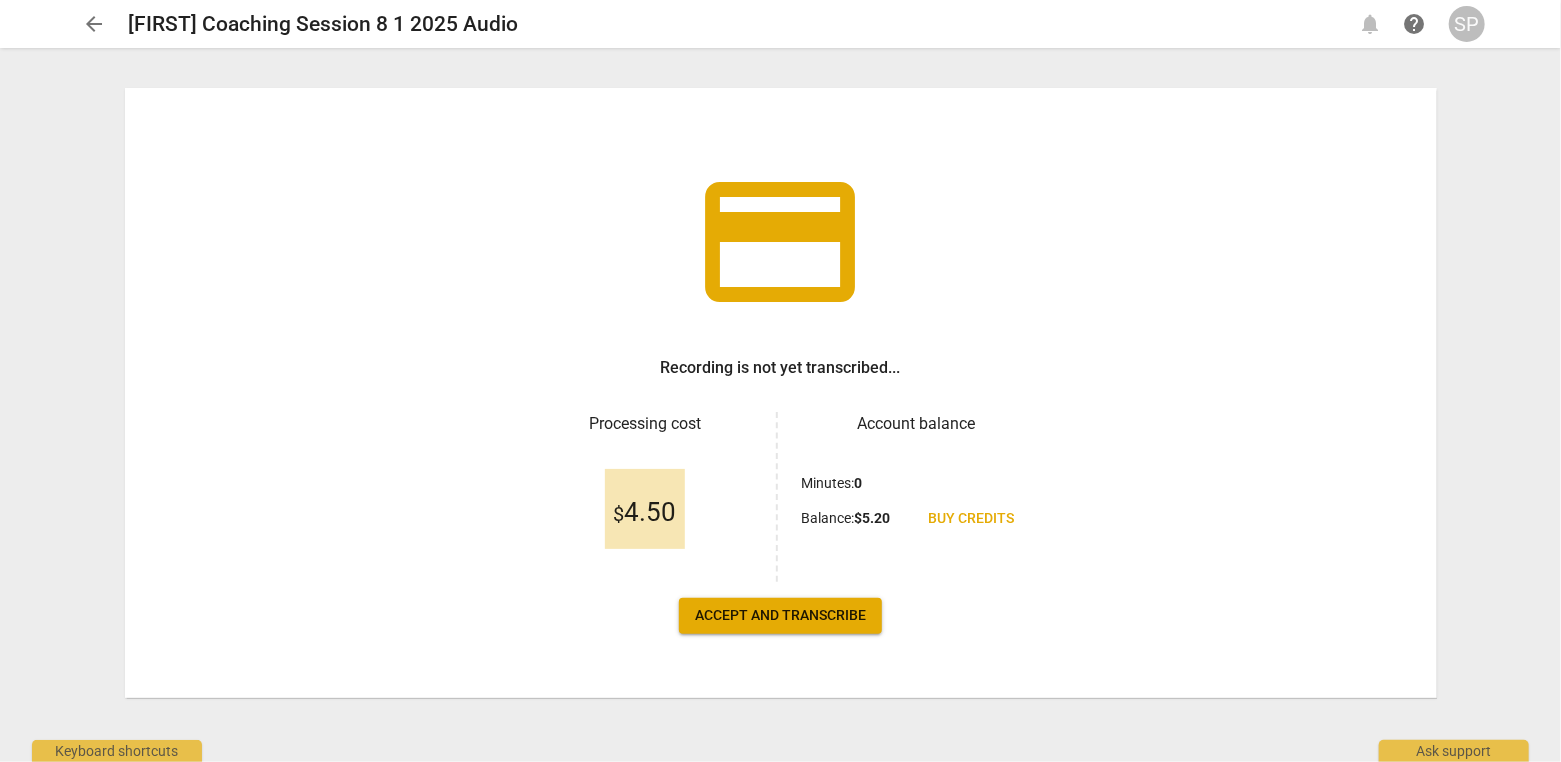 click on "Accept and transcribe" at bounding box center (780, 616) 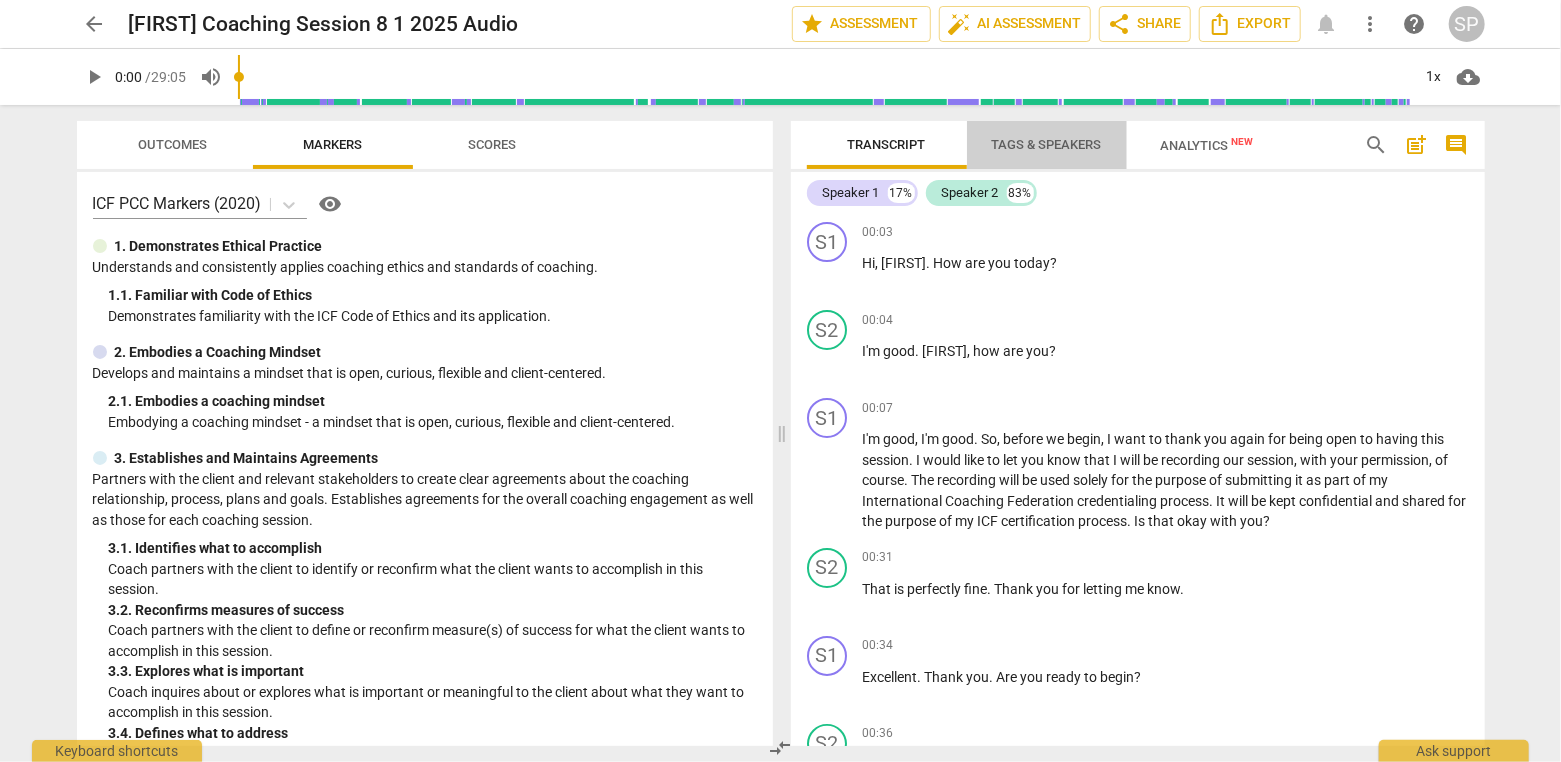 click on "Tags & Speakers" at bounding box center [1047, 144] 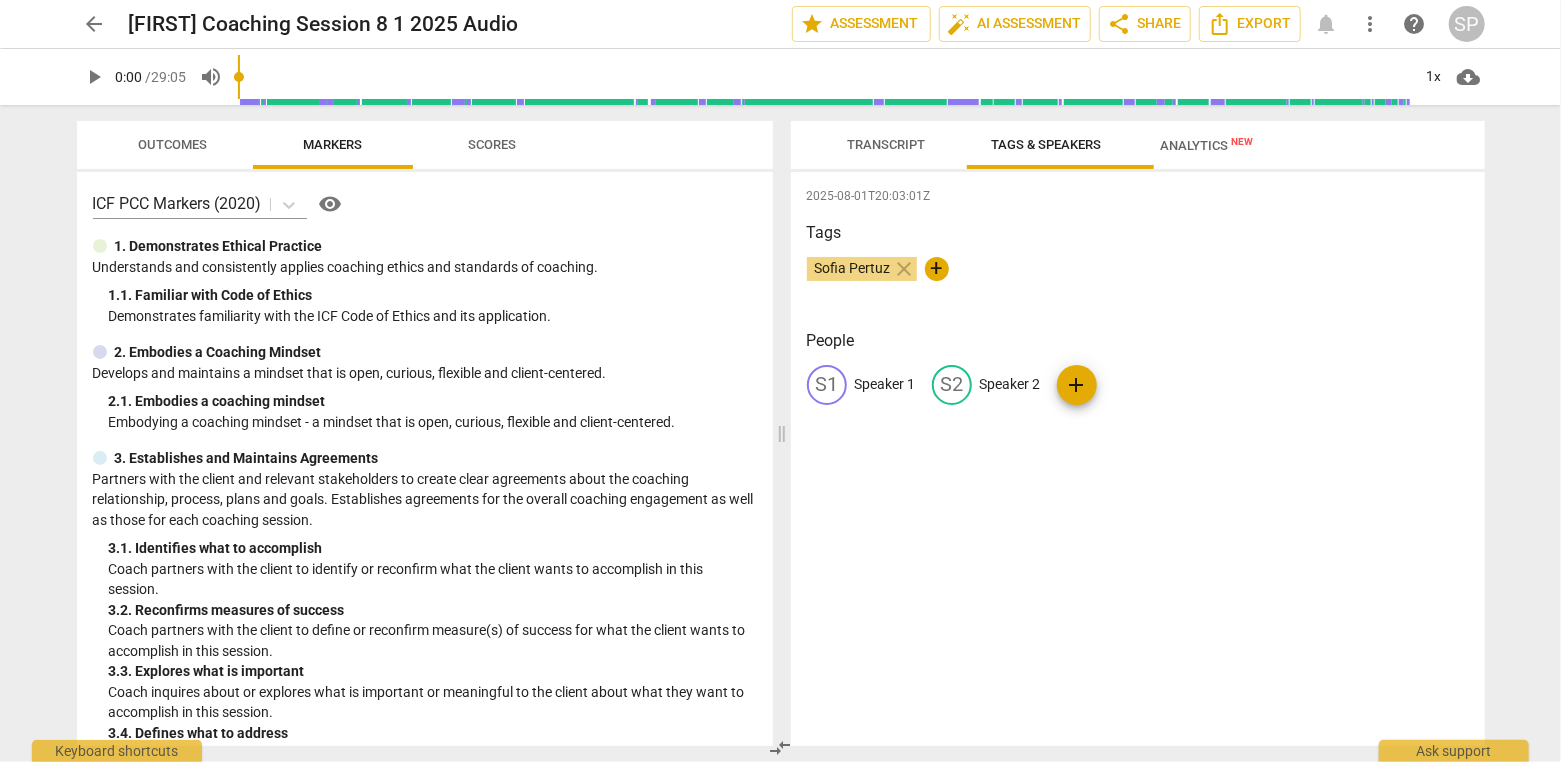 click on "Speaker 1" at bounding box center [885, 384] 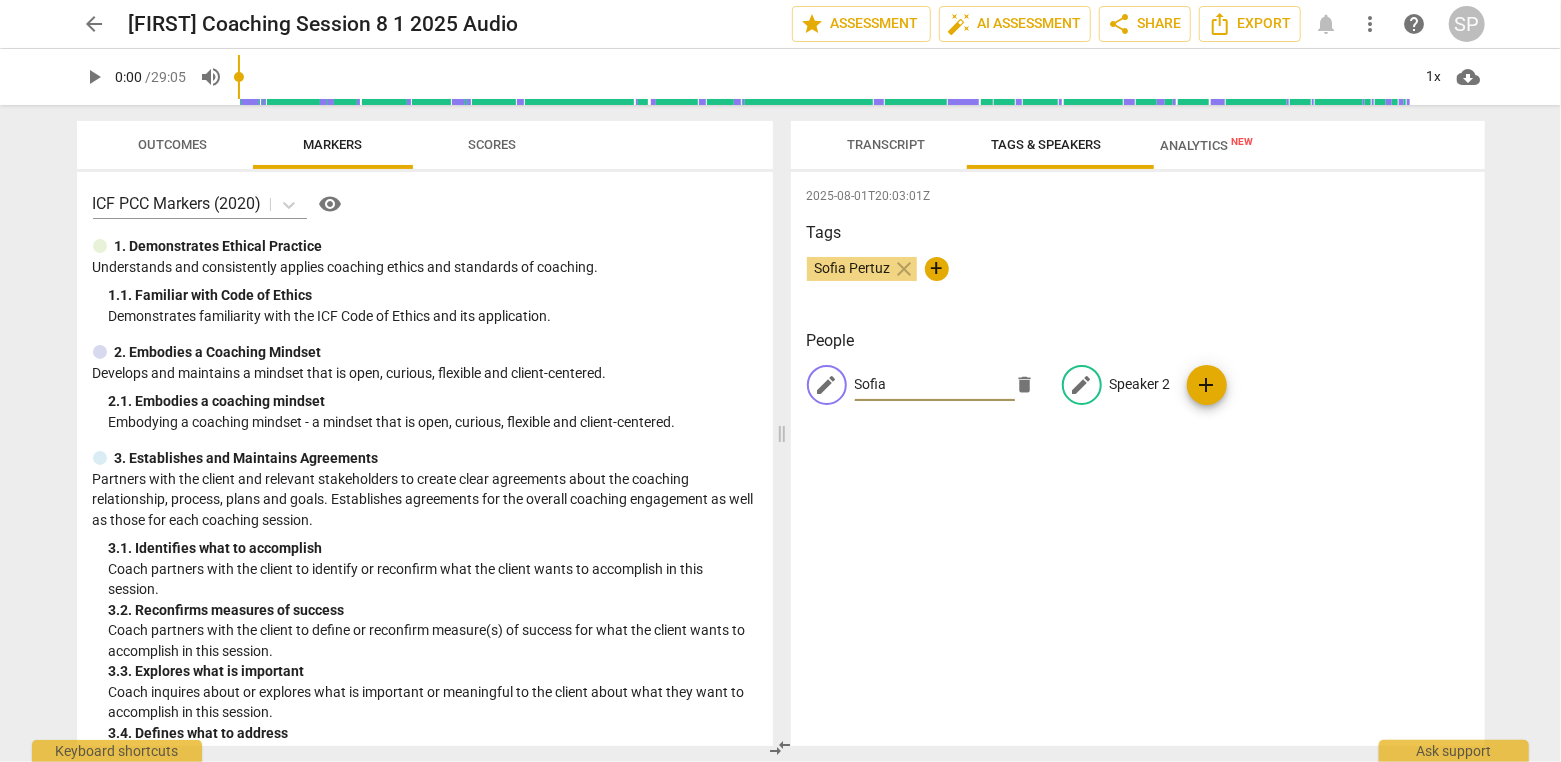 type on "Sofia" 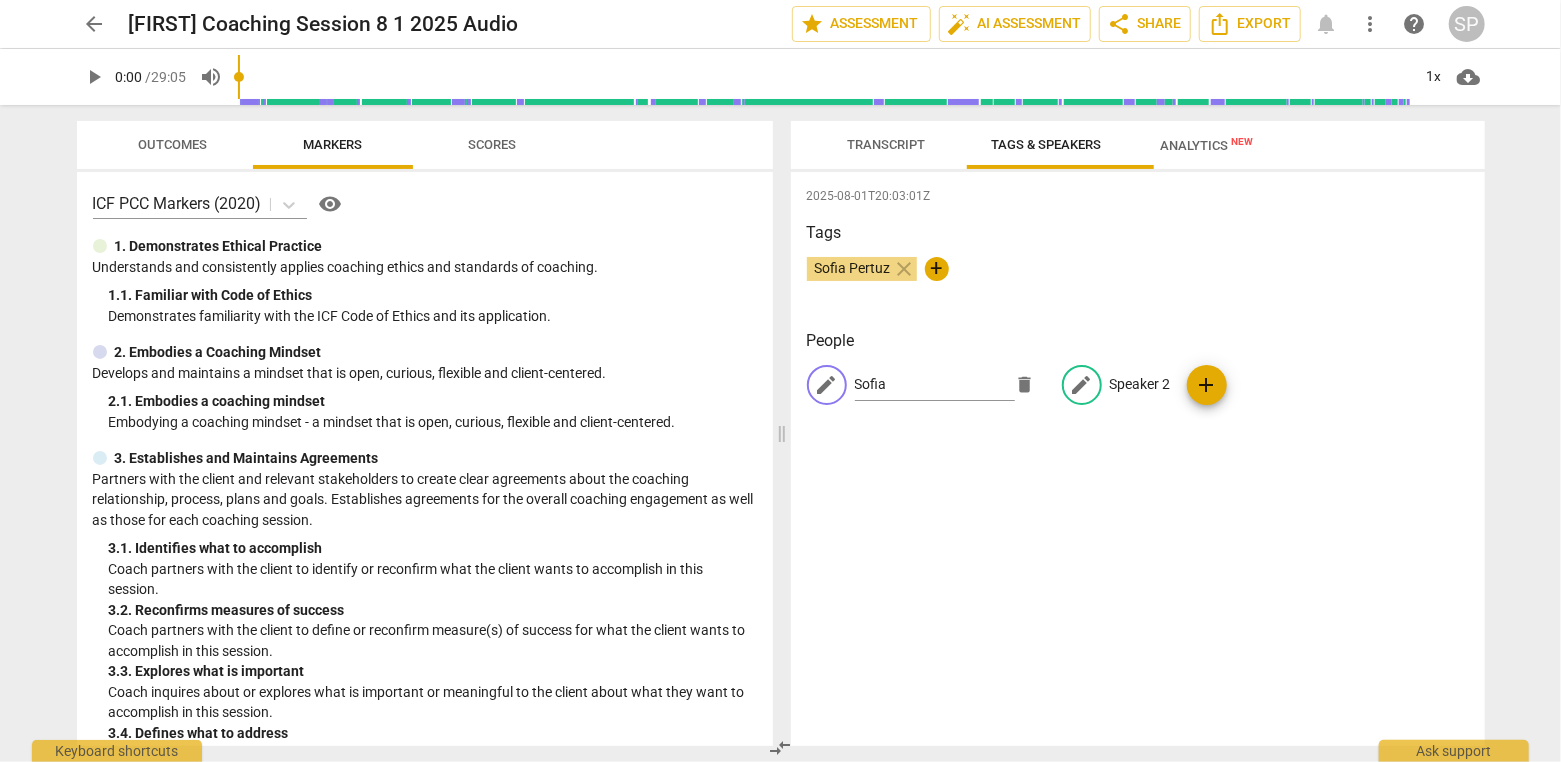 click on "Speaker 2" at bounding box center (1140, 384) 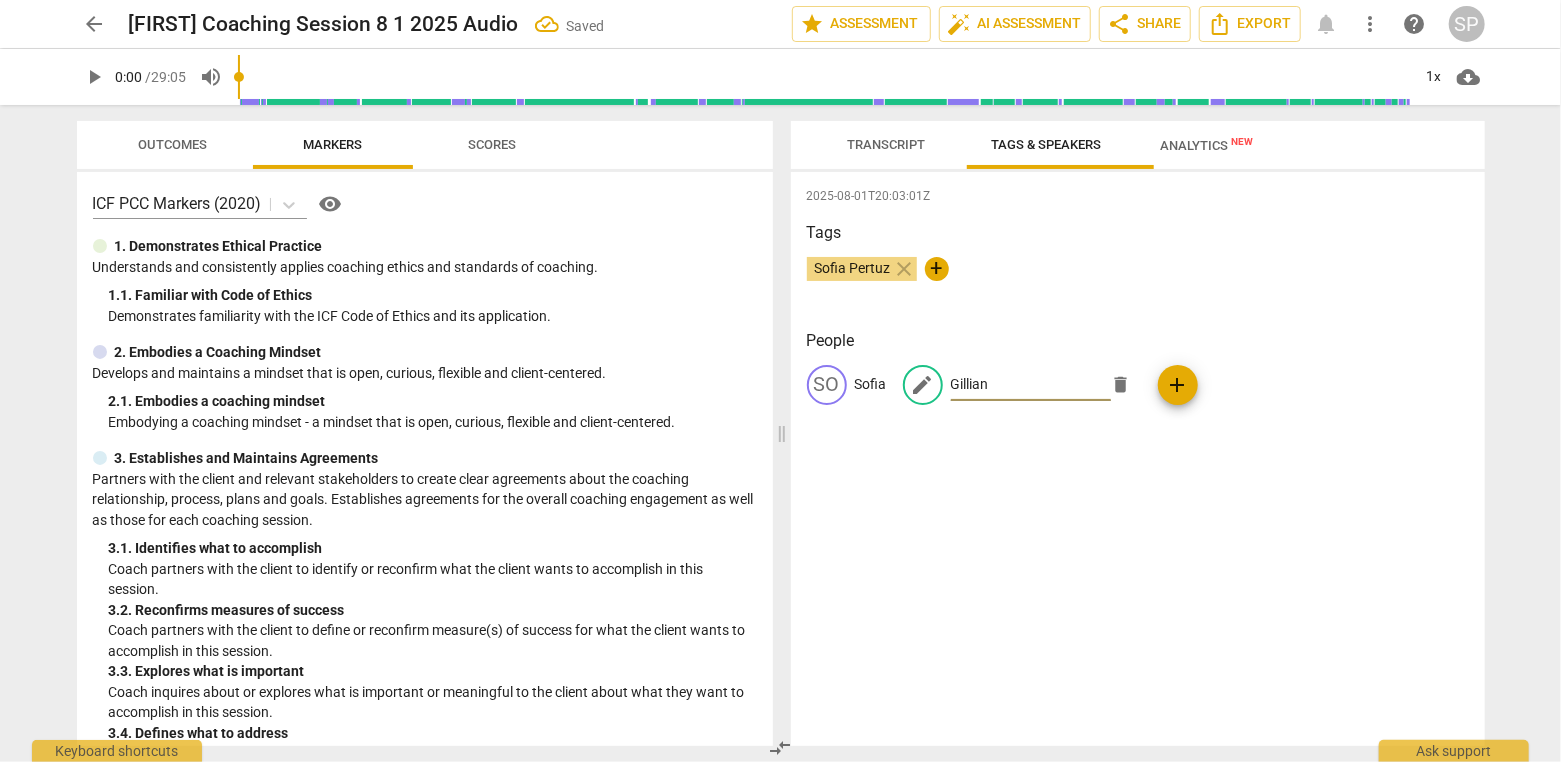 type on "Gillian" 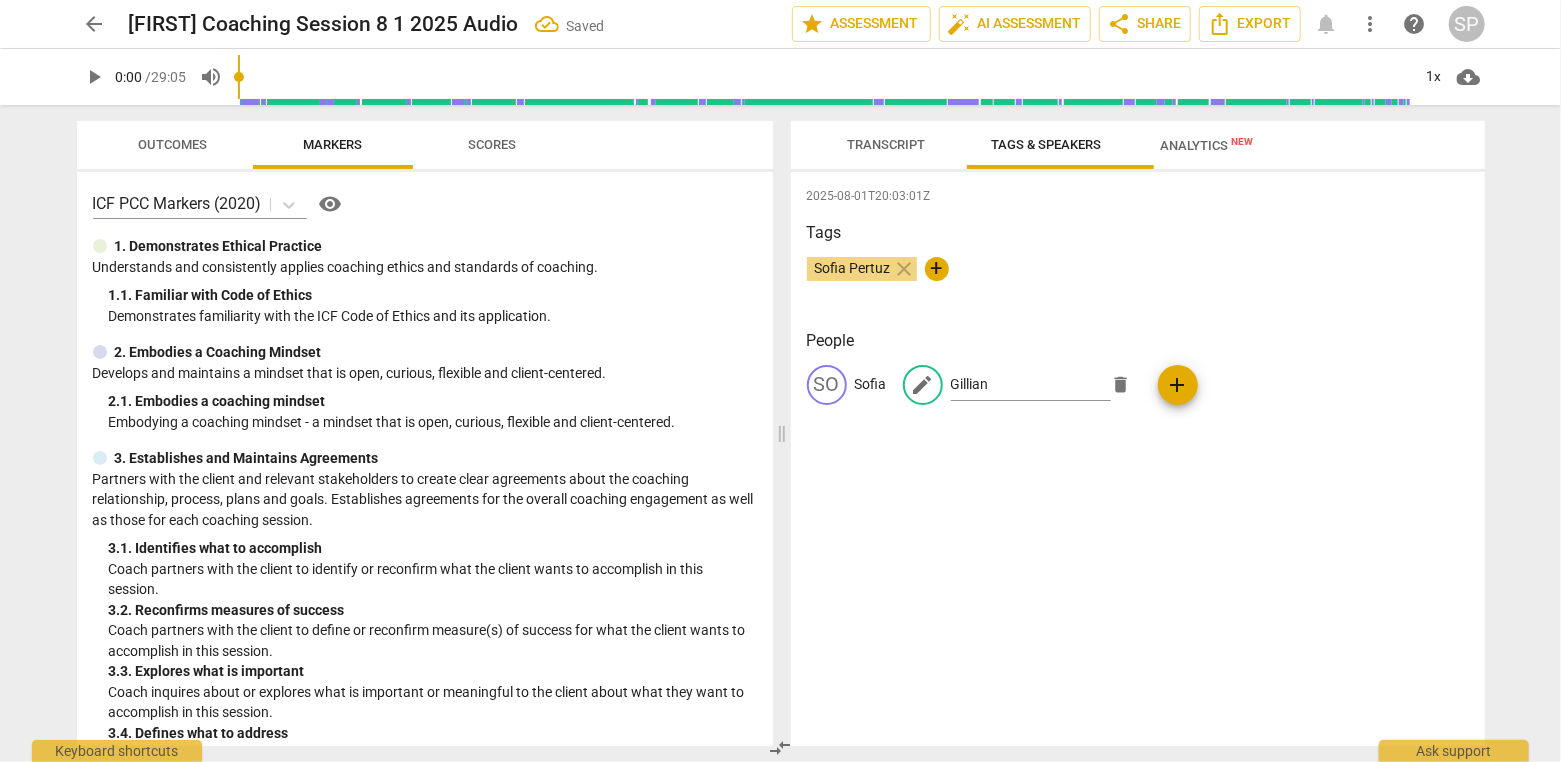 click on "2025-08-01T20:03:01Z Tags Sofia Pertuz close + People SO Sofia edit Gillian delete add" at bounding box center (1138, 459) 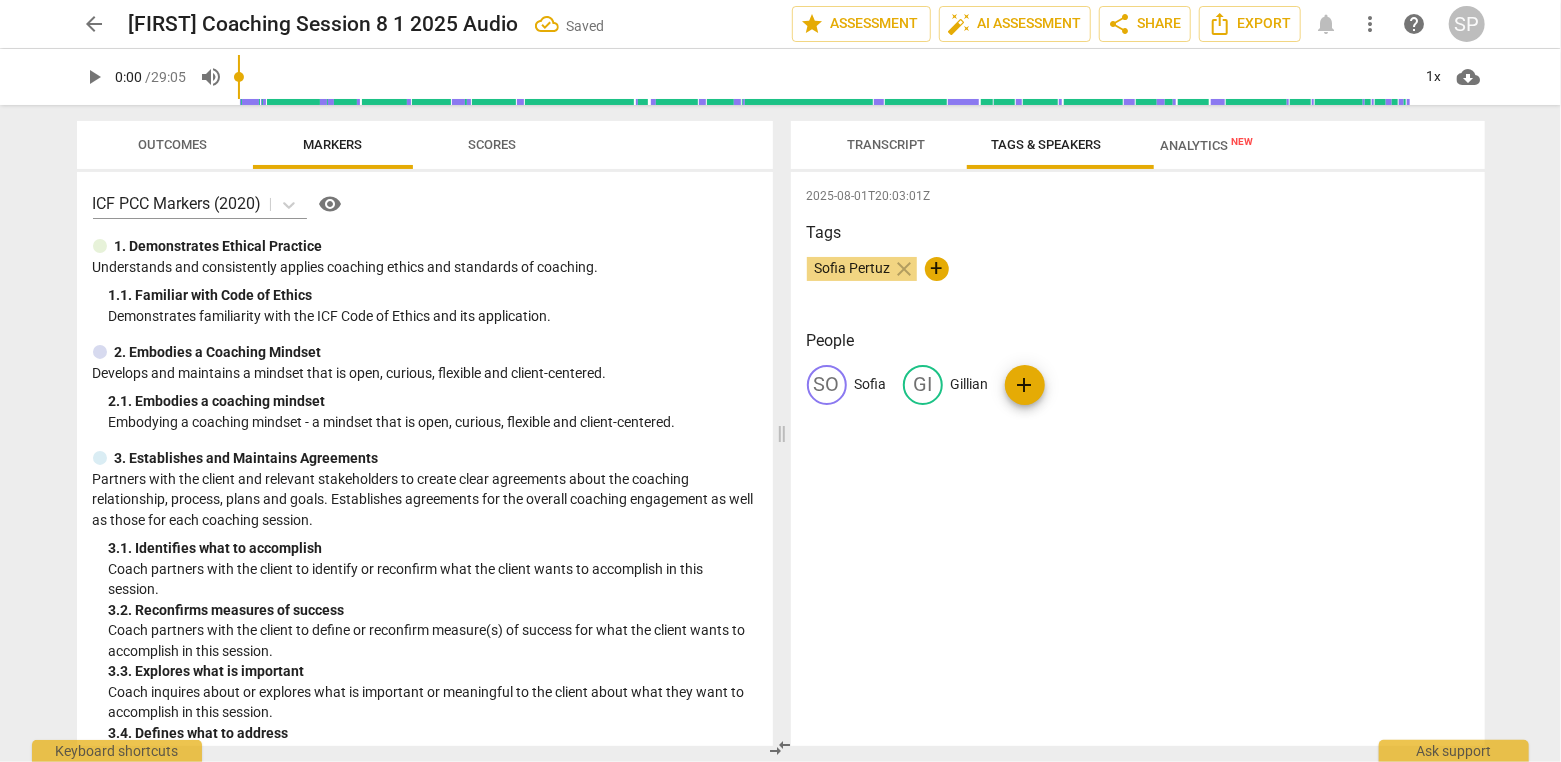 click on "SO Sofia GI Gillian add" at bounding box center [1138, 393] 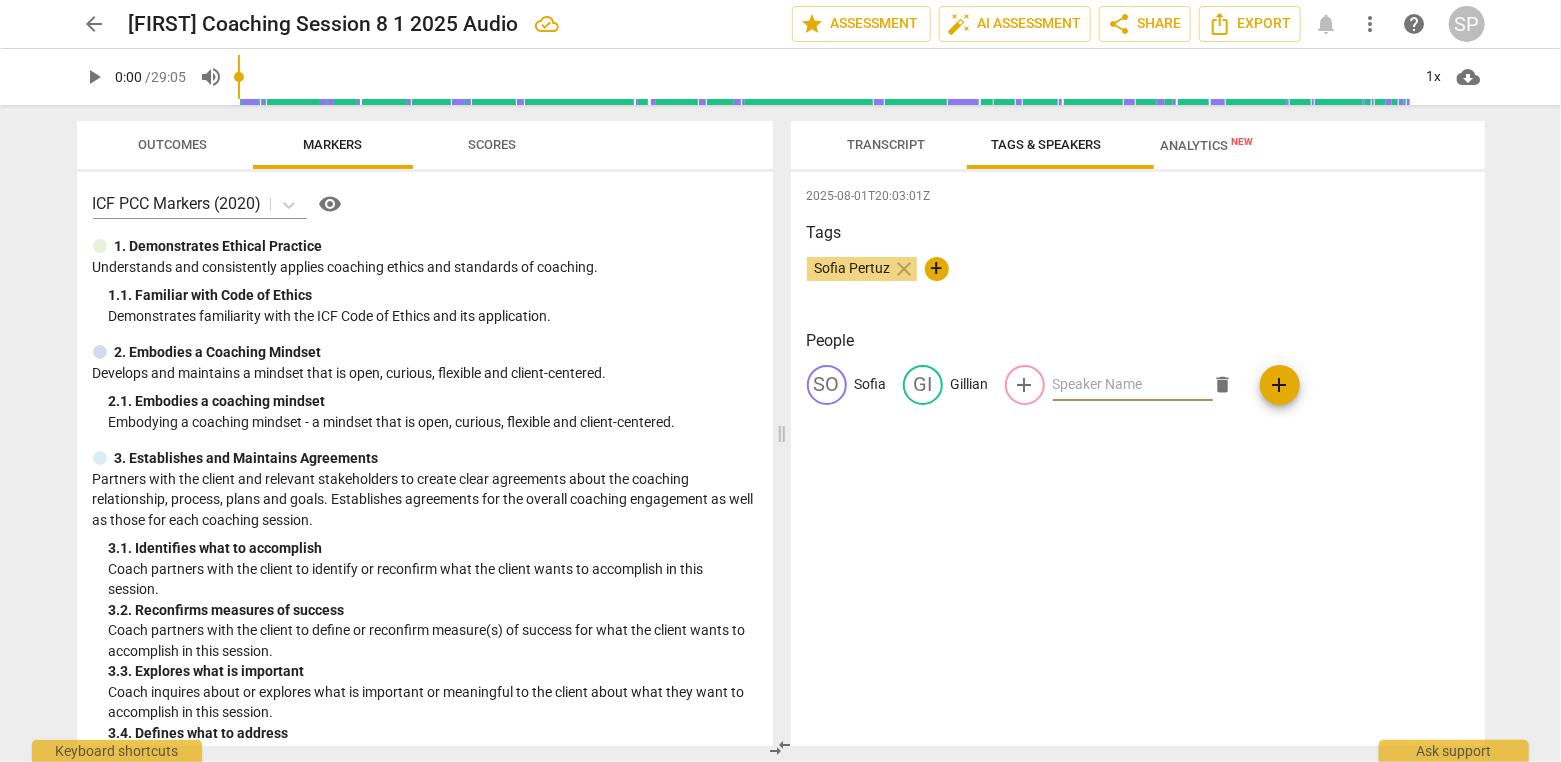 click on "delete" at bounding box center (1223, 384) 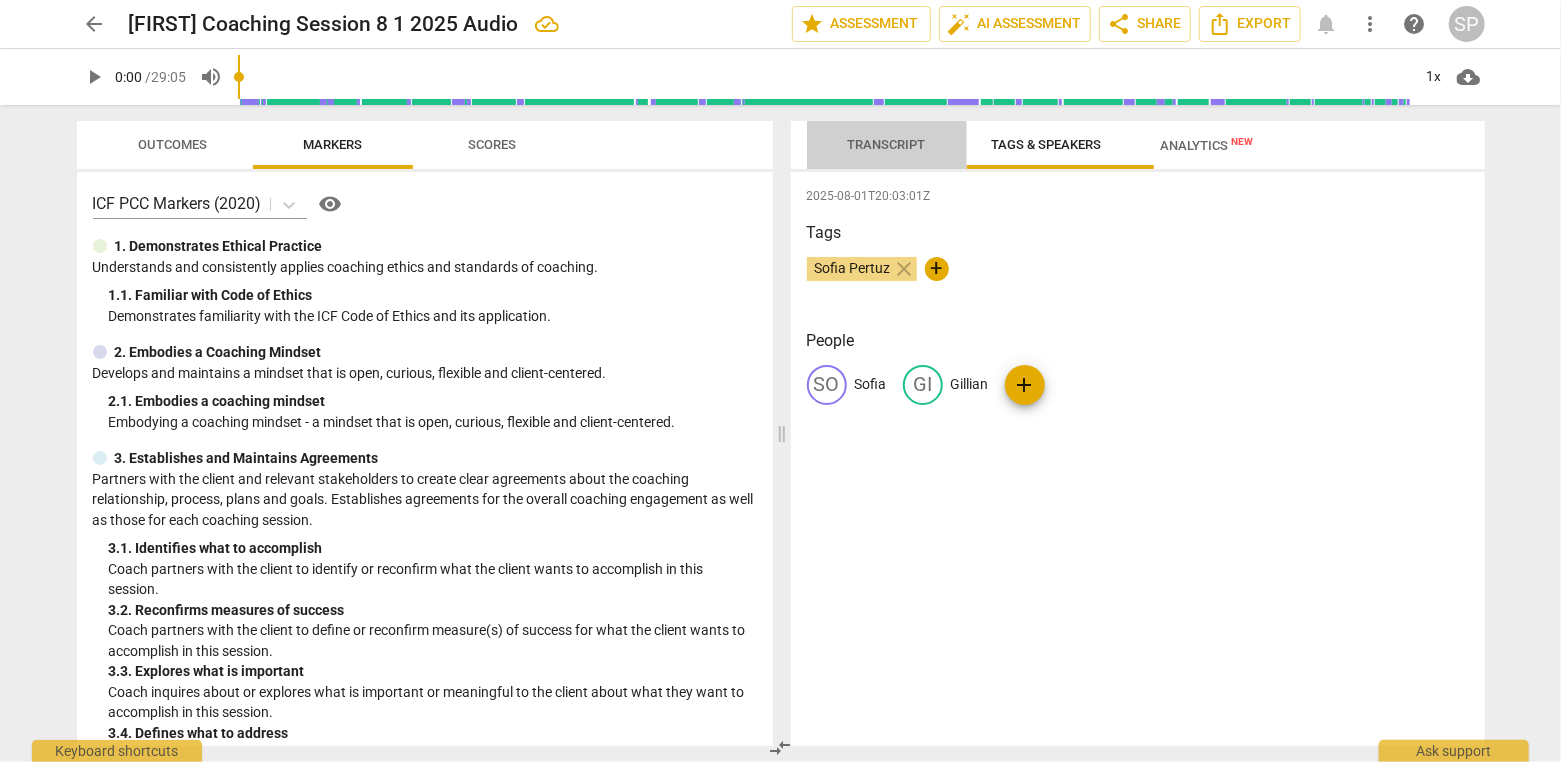 click on "Transcript" at bounding box center [887, 144] 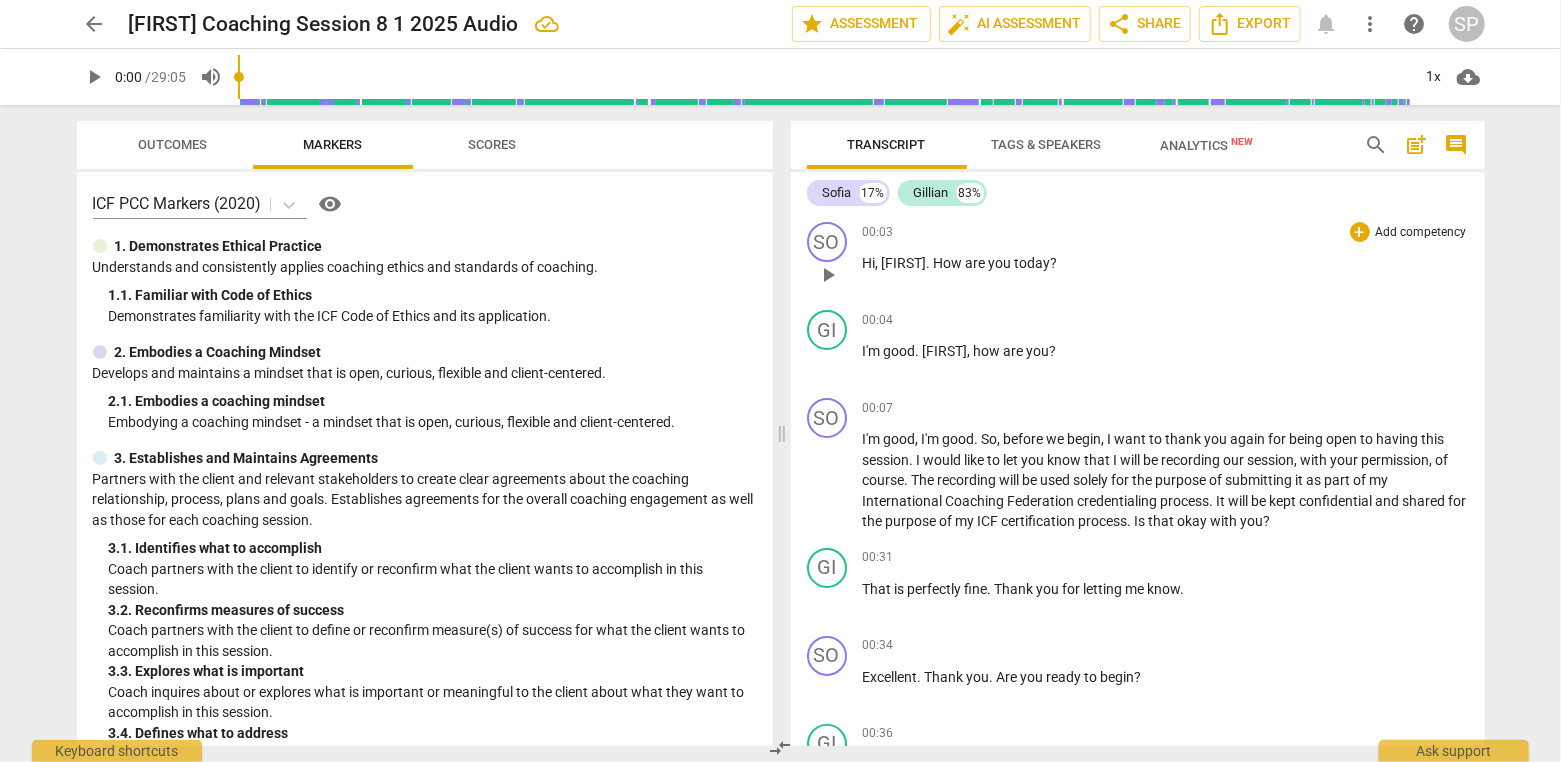click on "Jillian" at bounding box center [904, 263] 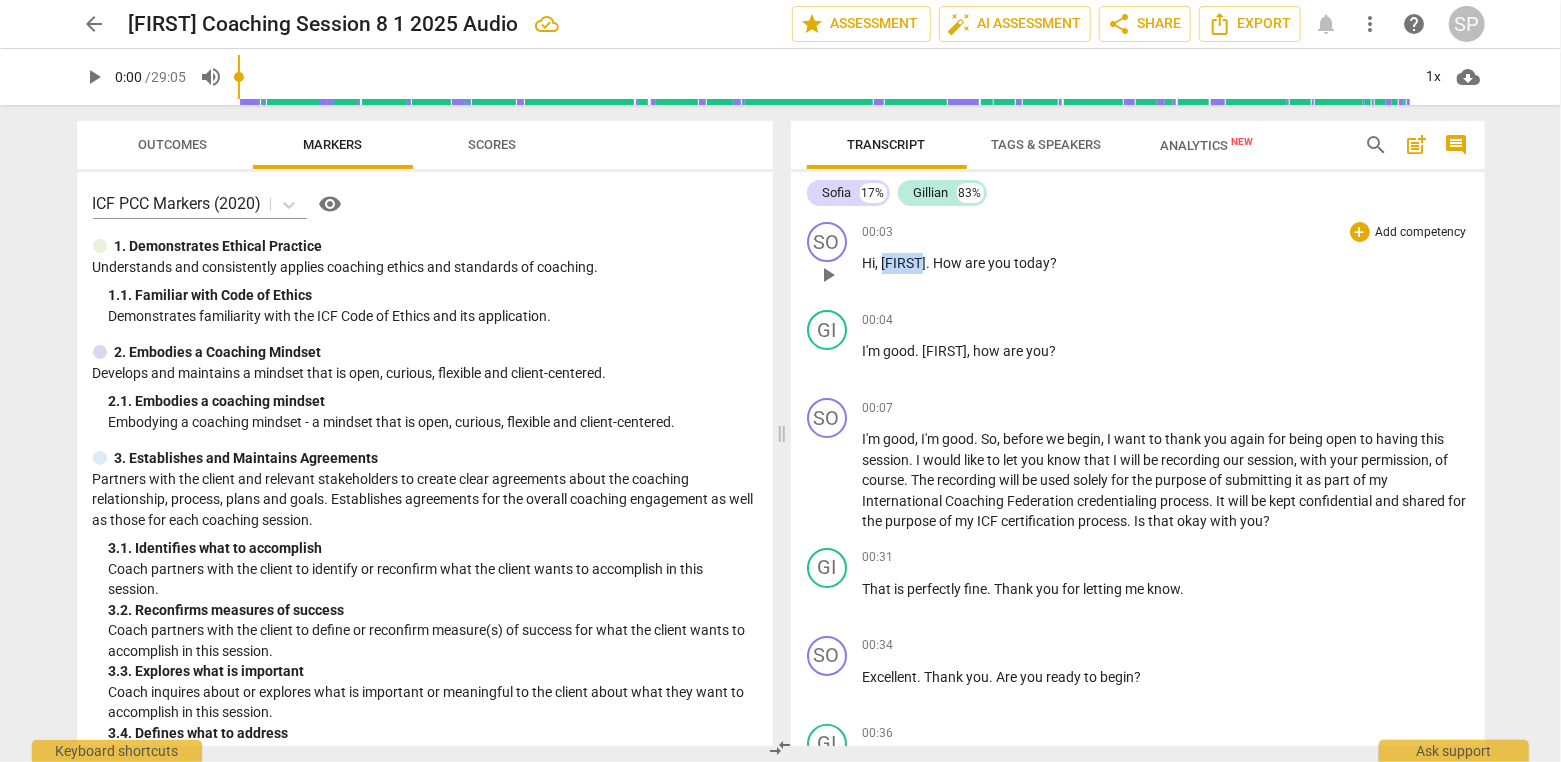 drag, startPoint x: 888, startPoint y: 267, endPoint x: 925, endPoint y: 273, distance: 37.48333 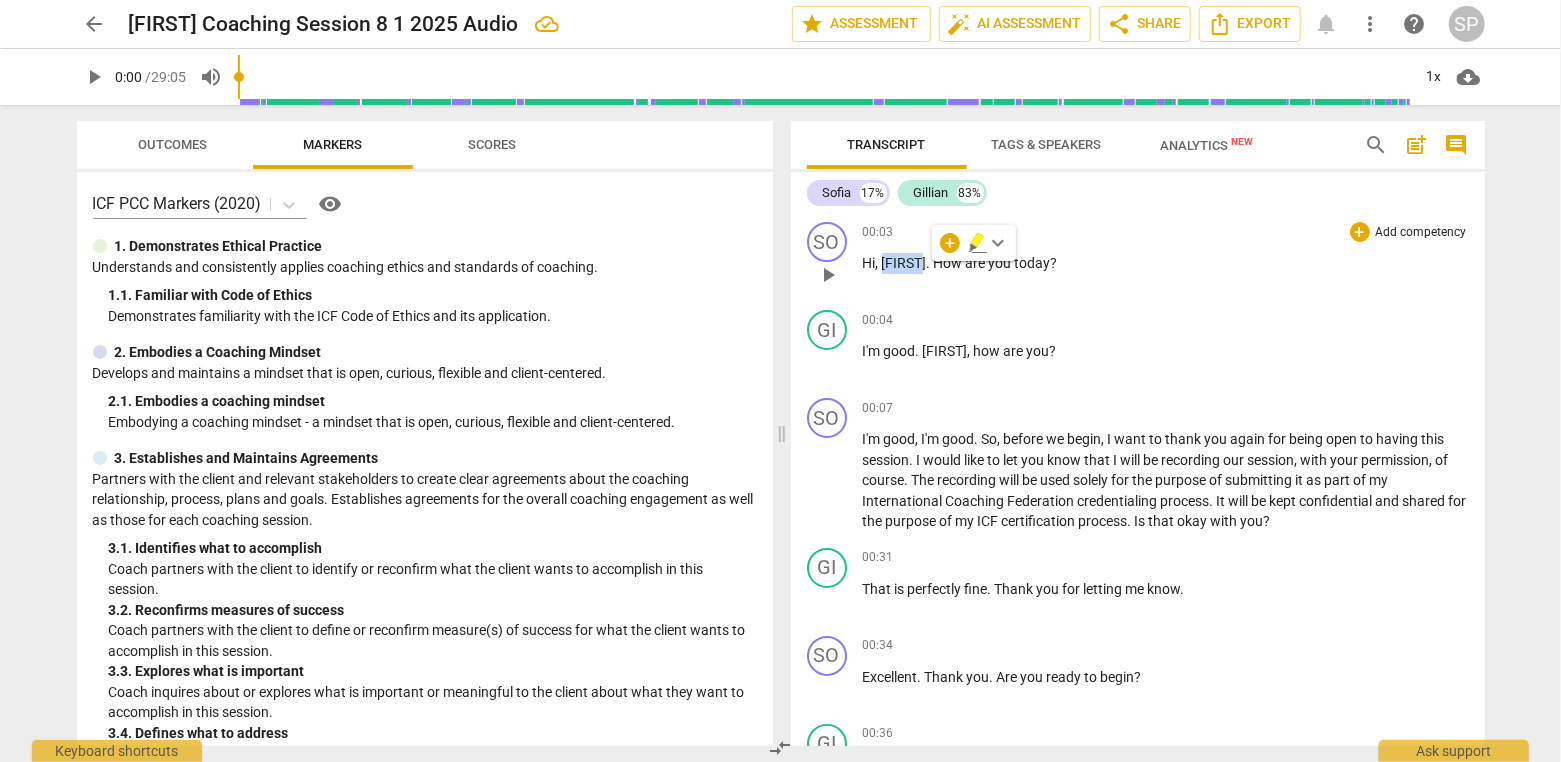 type 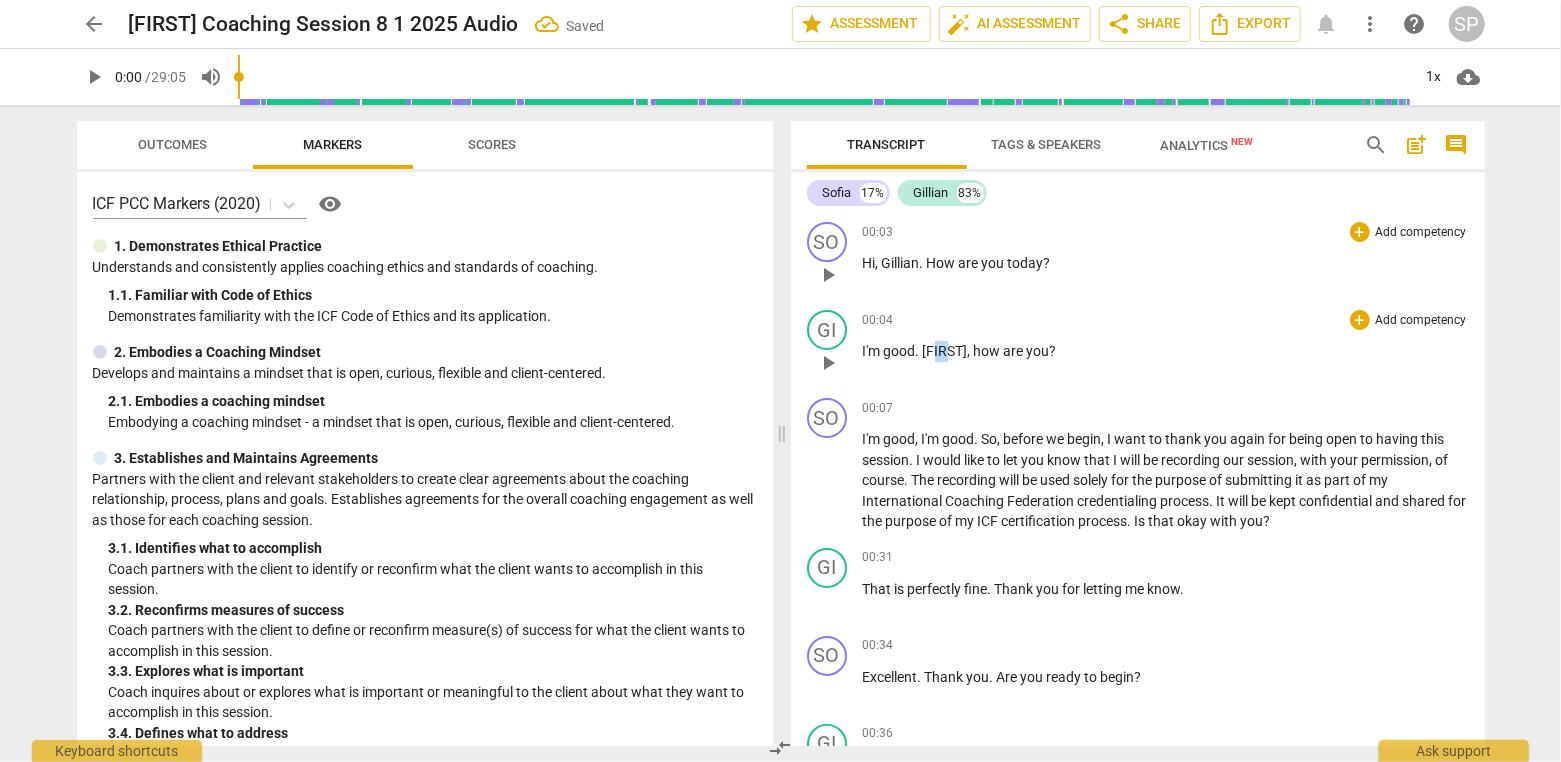 drag, startPoint x: 957, startPoint y: 350, endPoint x: 974, endPoint y: 350, distance: 17 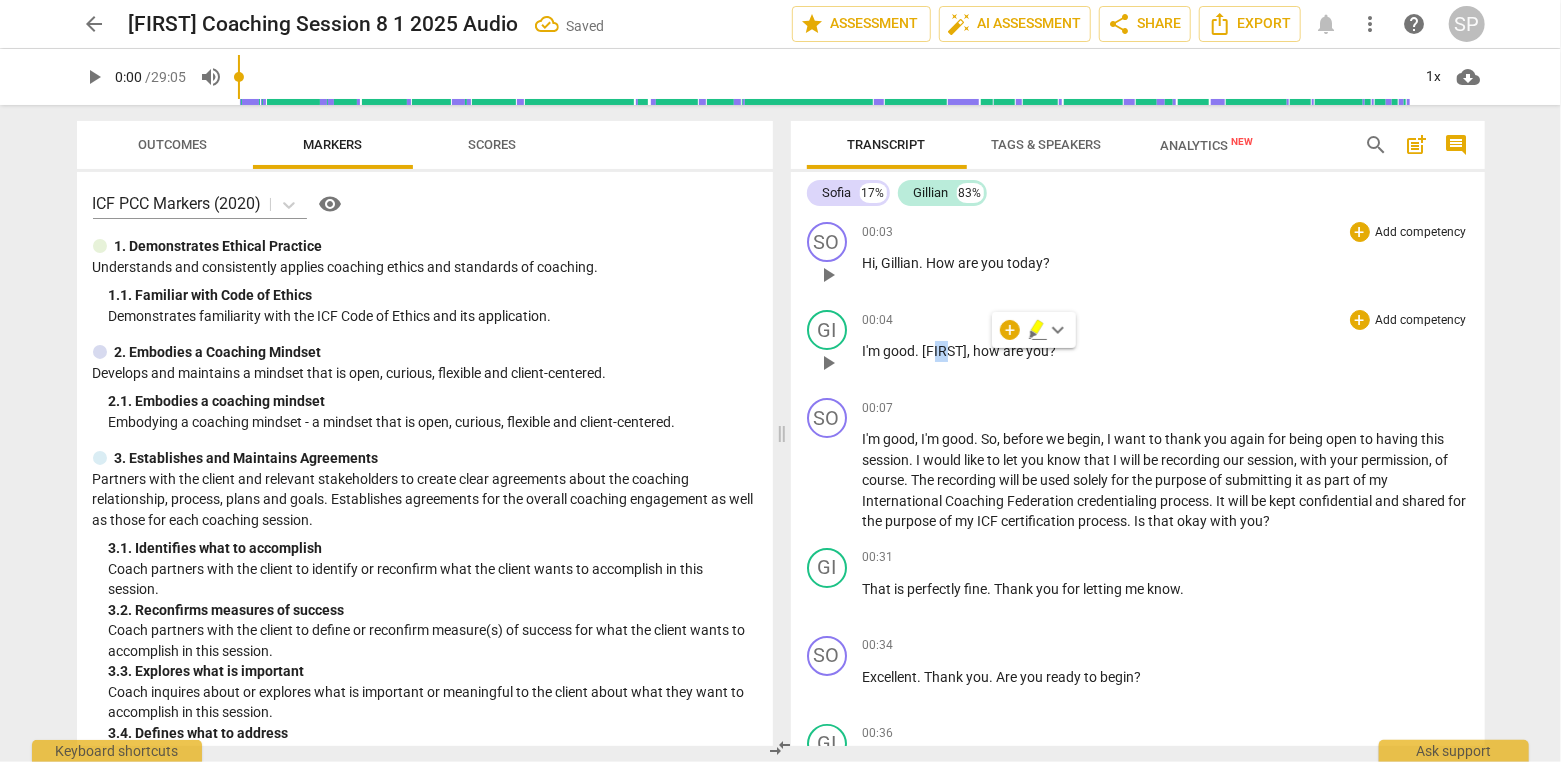 type 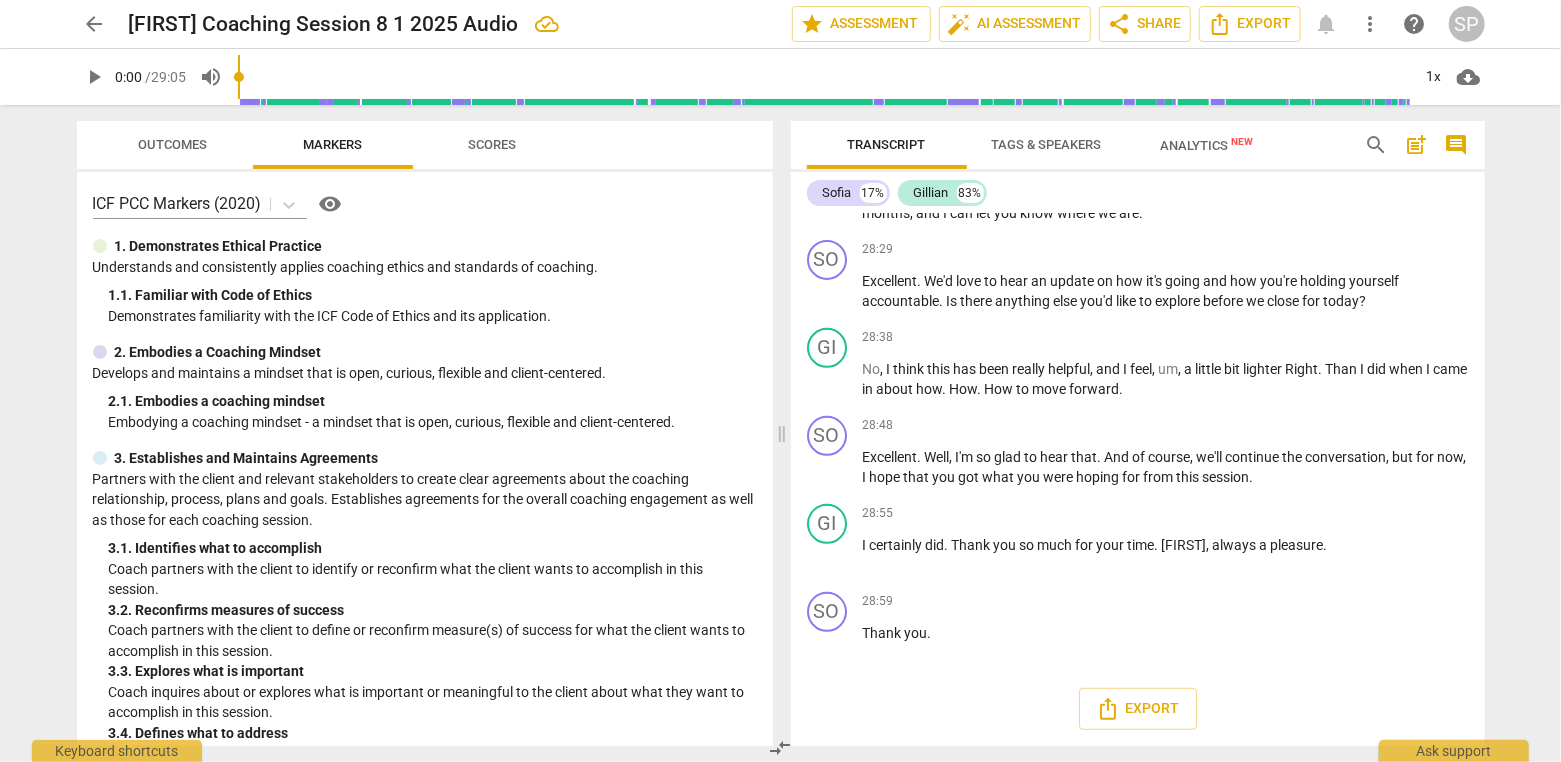 scroll, scrollTop: 11686, scrollLeft: 0, axis: vertical 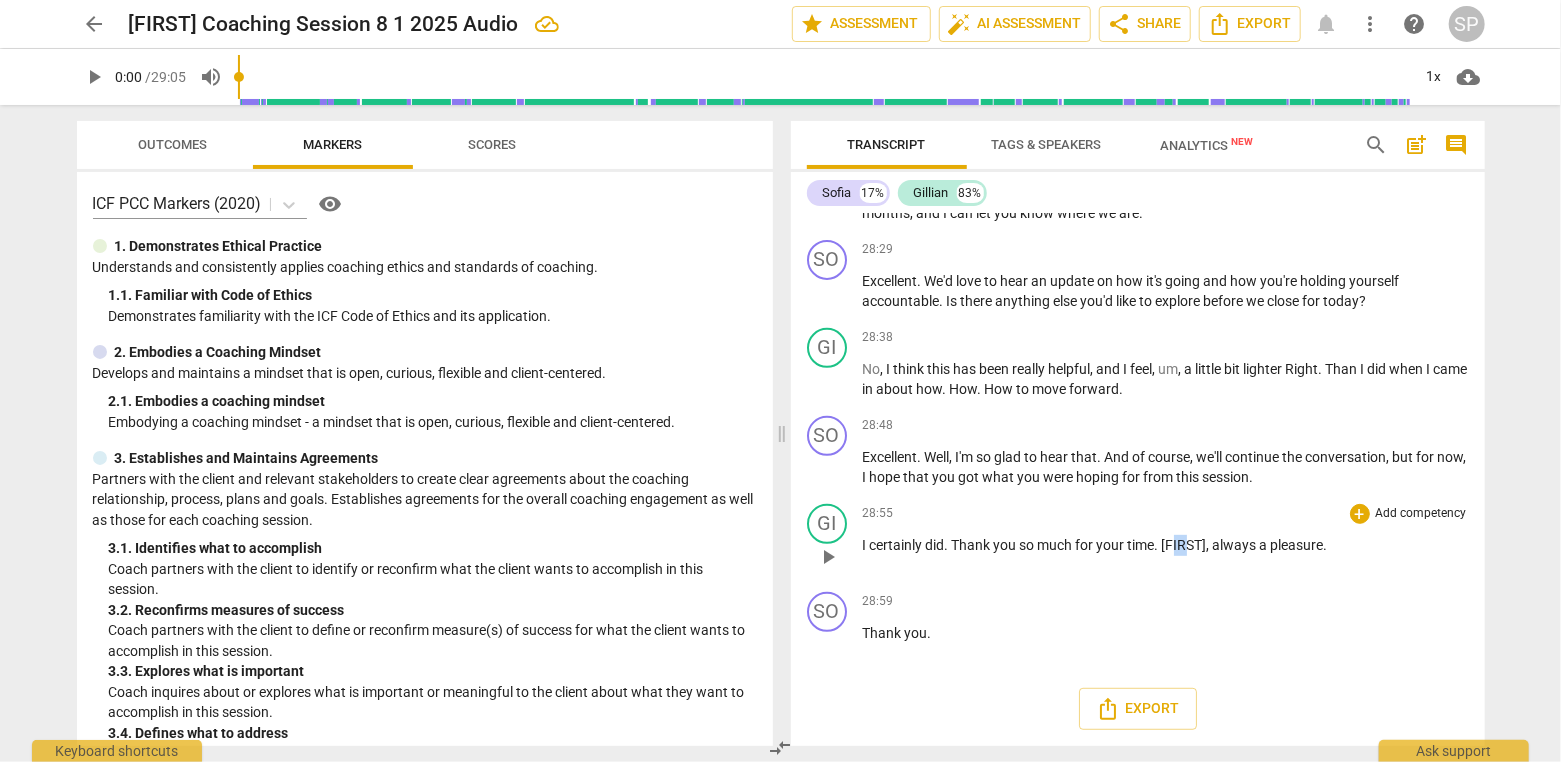 drag, startPoint x: 1258, startPoint y: 551, endPoint x: 1276, endPoint y: 549, distance: 18.110771 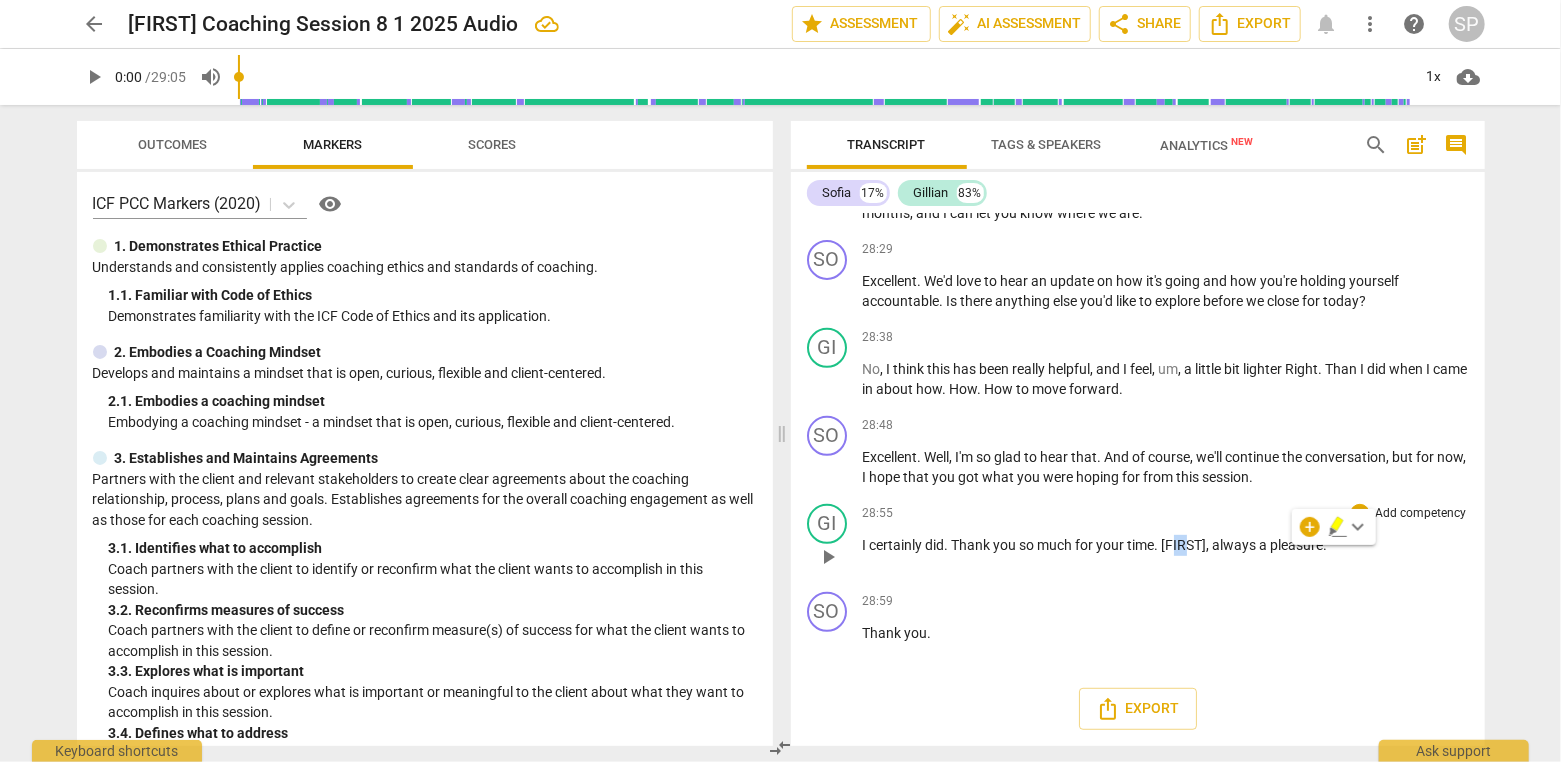type 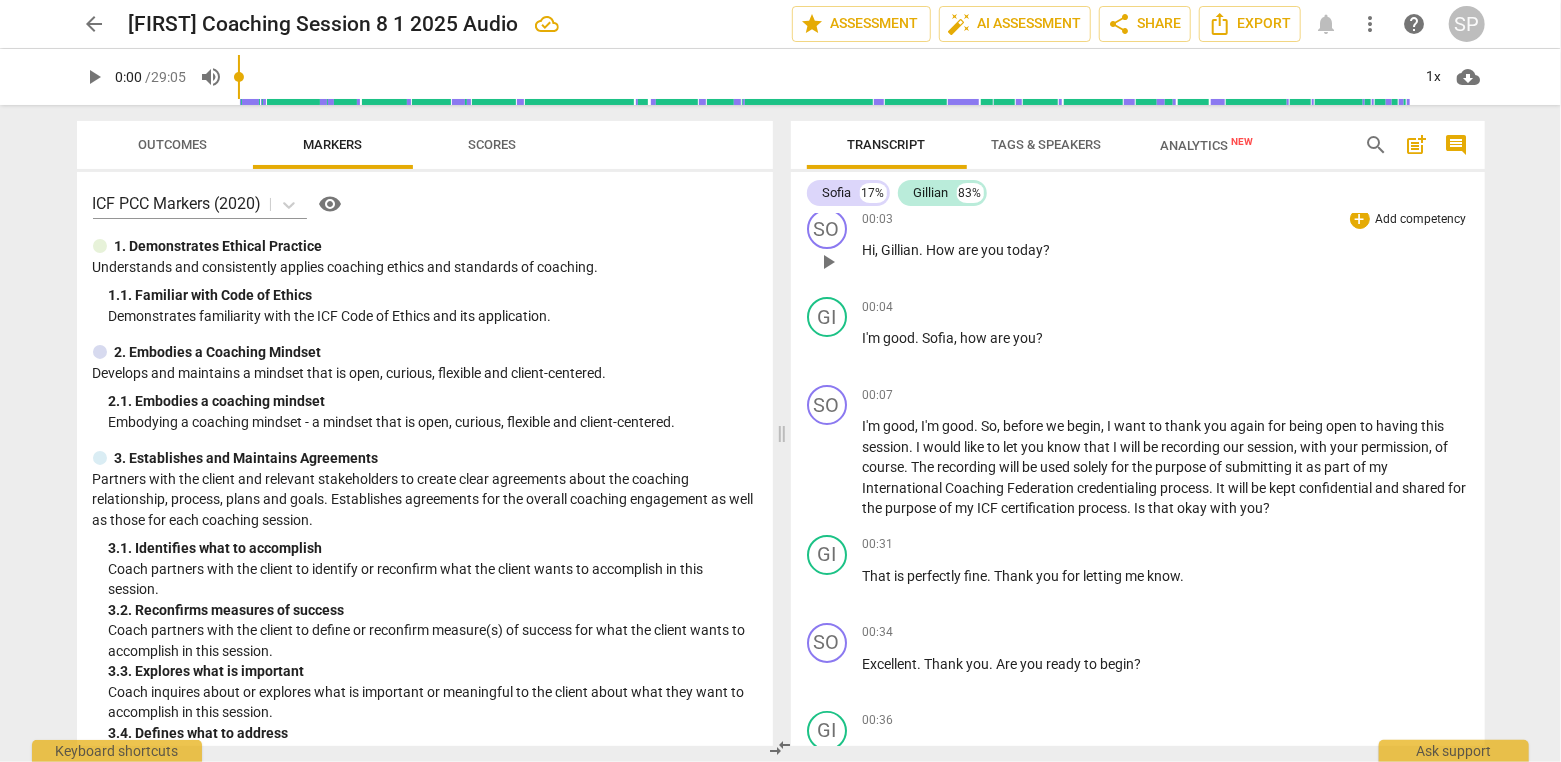 scroll, scrollTop: 0, scrollLeft: 0, axis: both 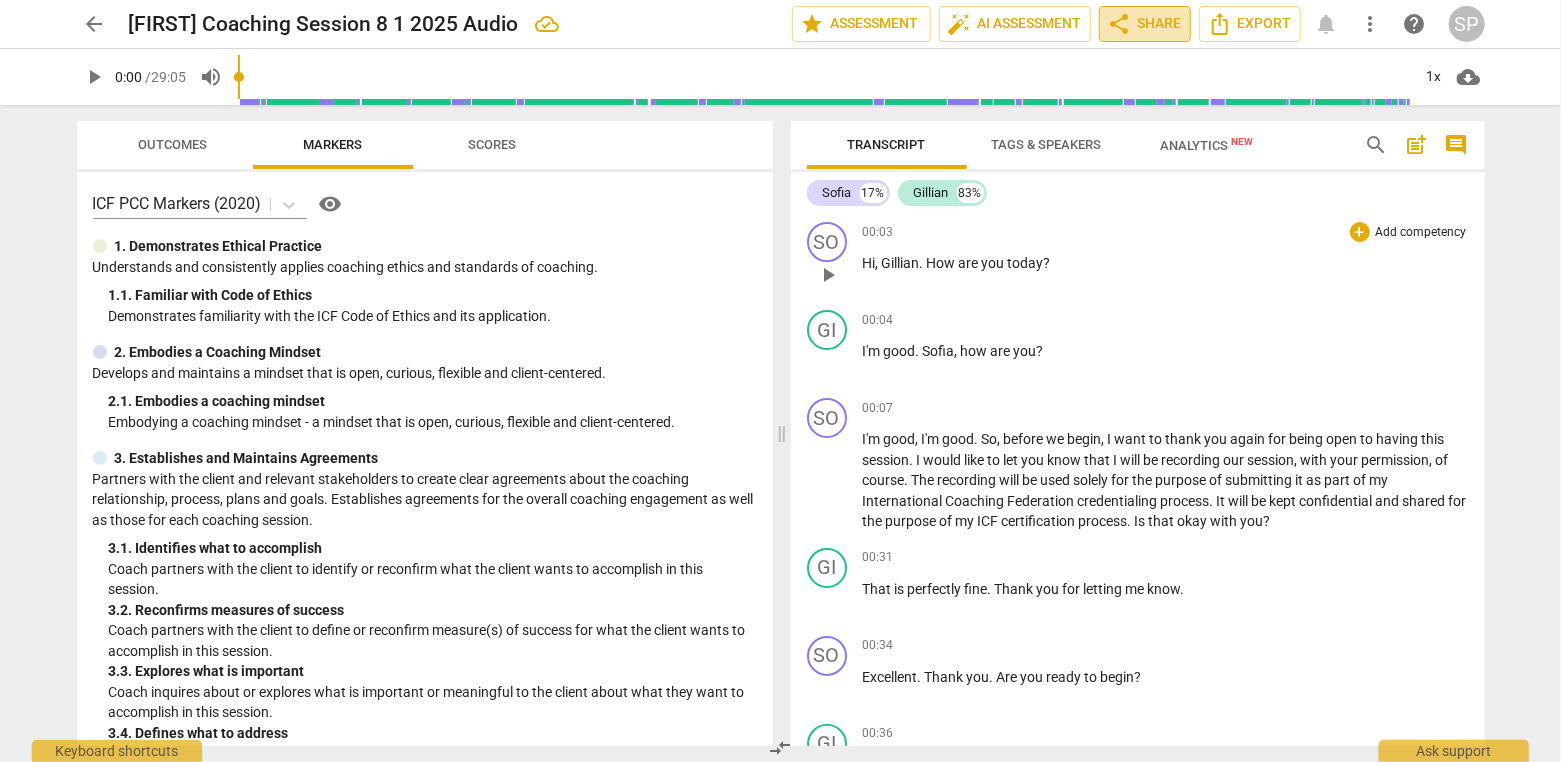 click on "share    Share" at bounding box center (1145, 24) 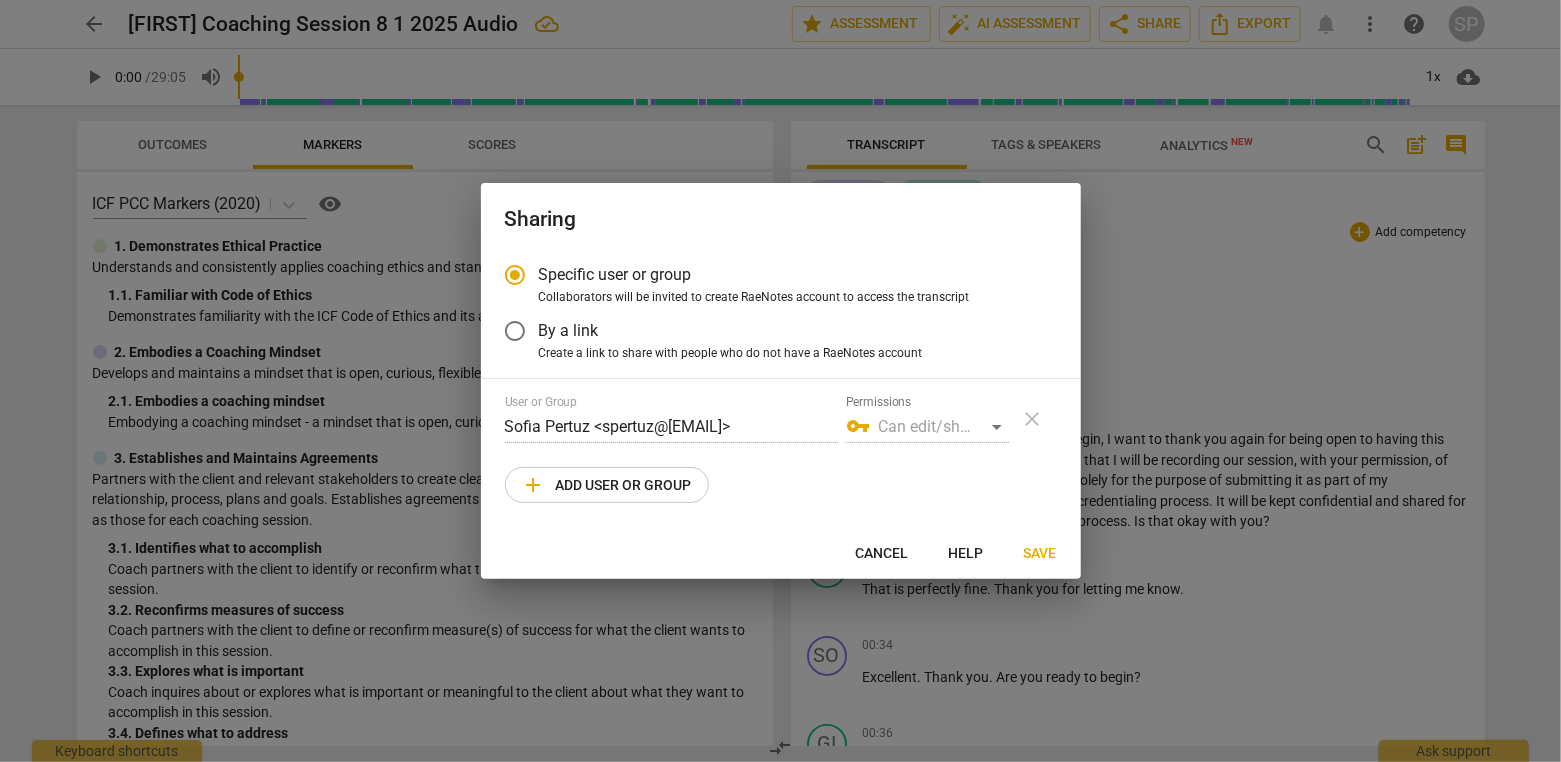 click on "add Add user or group" at bounding box center [607, 485] 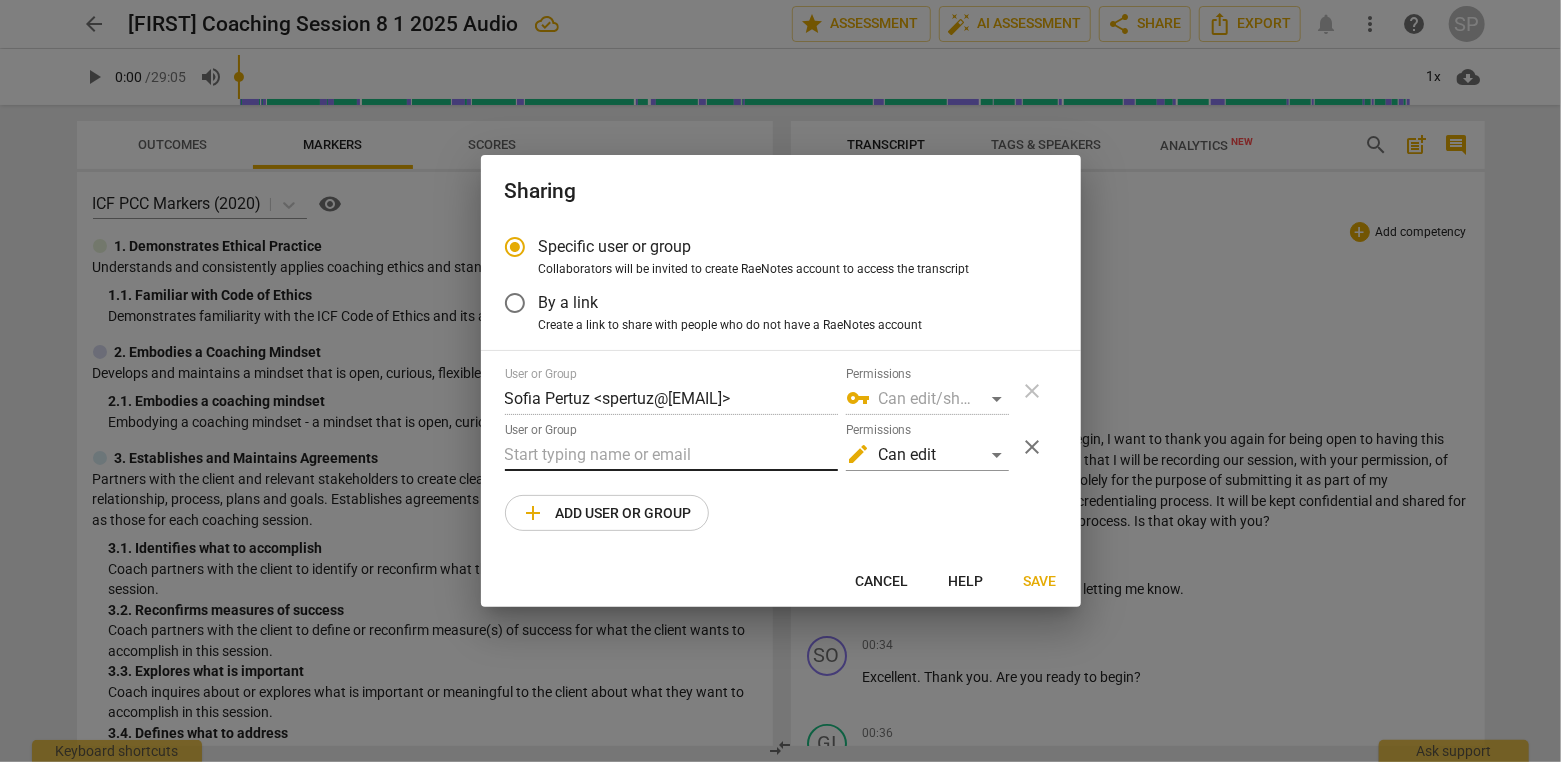 click at bounding box center (671, 455) 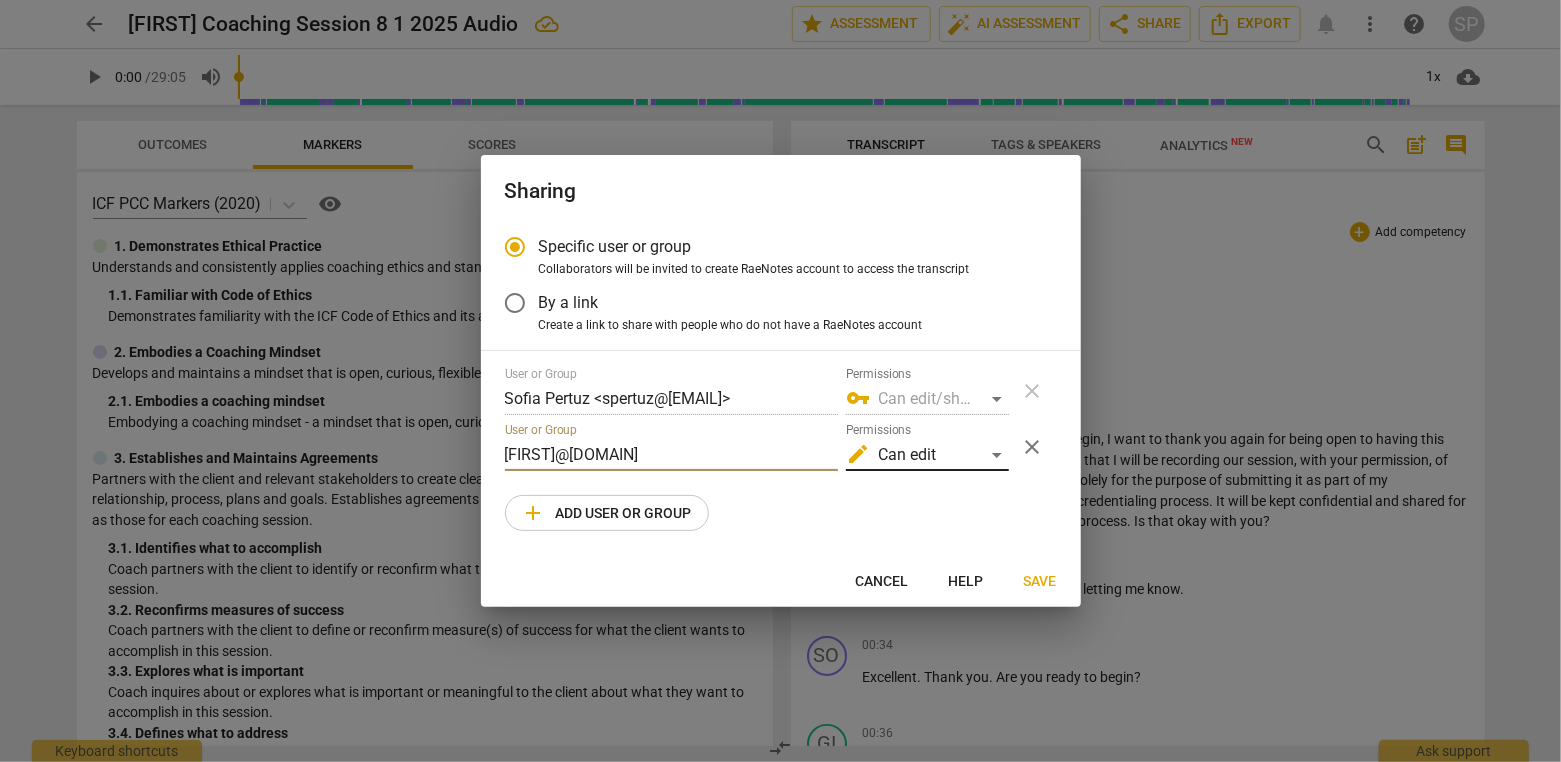 type on "joel@apoyocoaching.com" 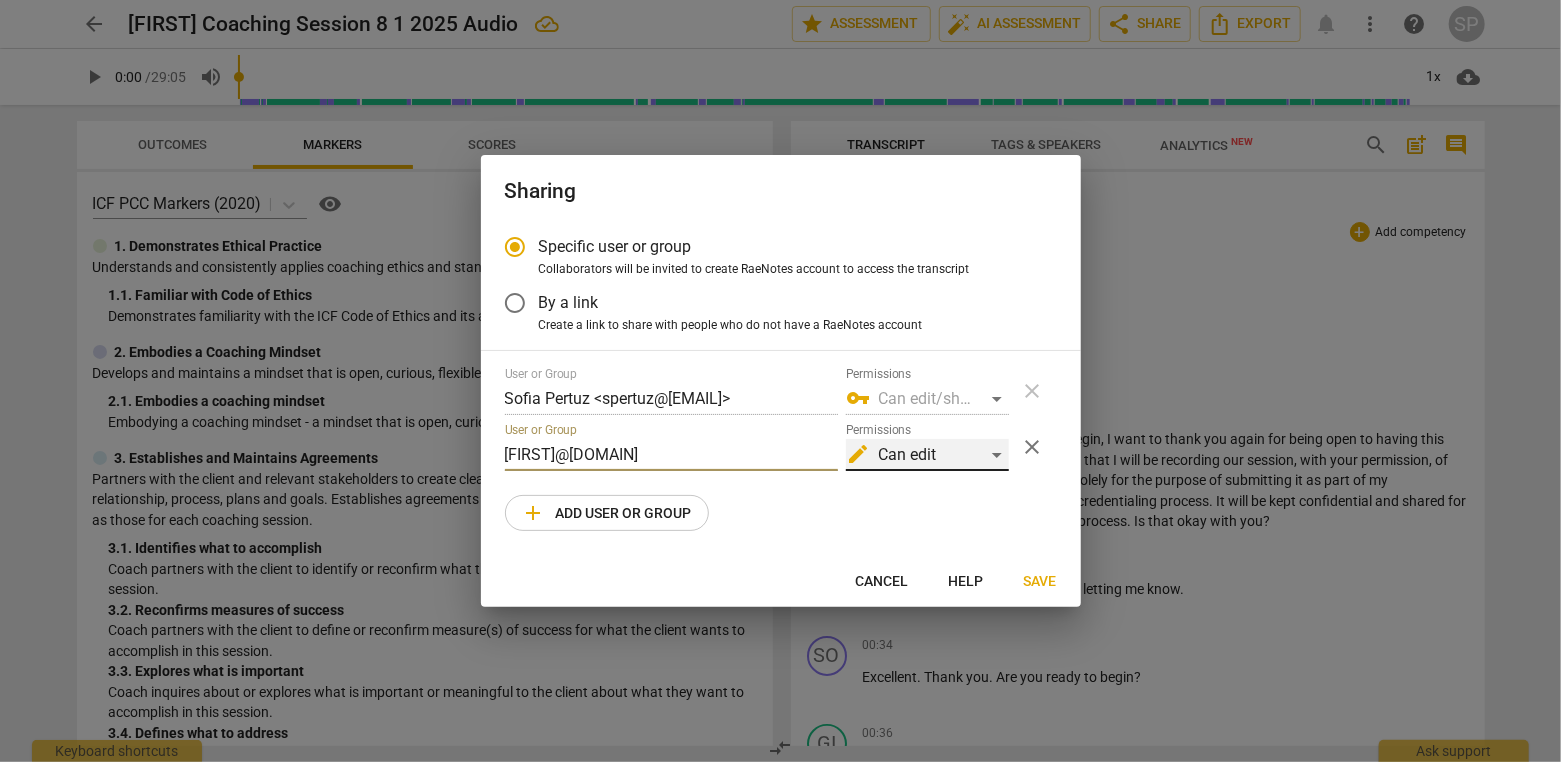 click on "edit Can edit" at bounding box center (927, 455) 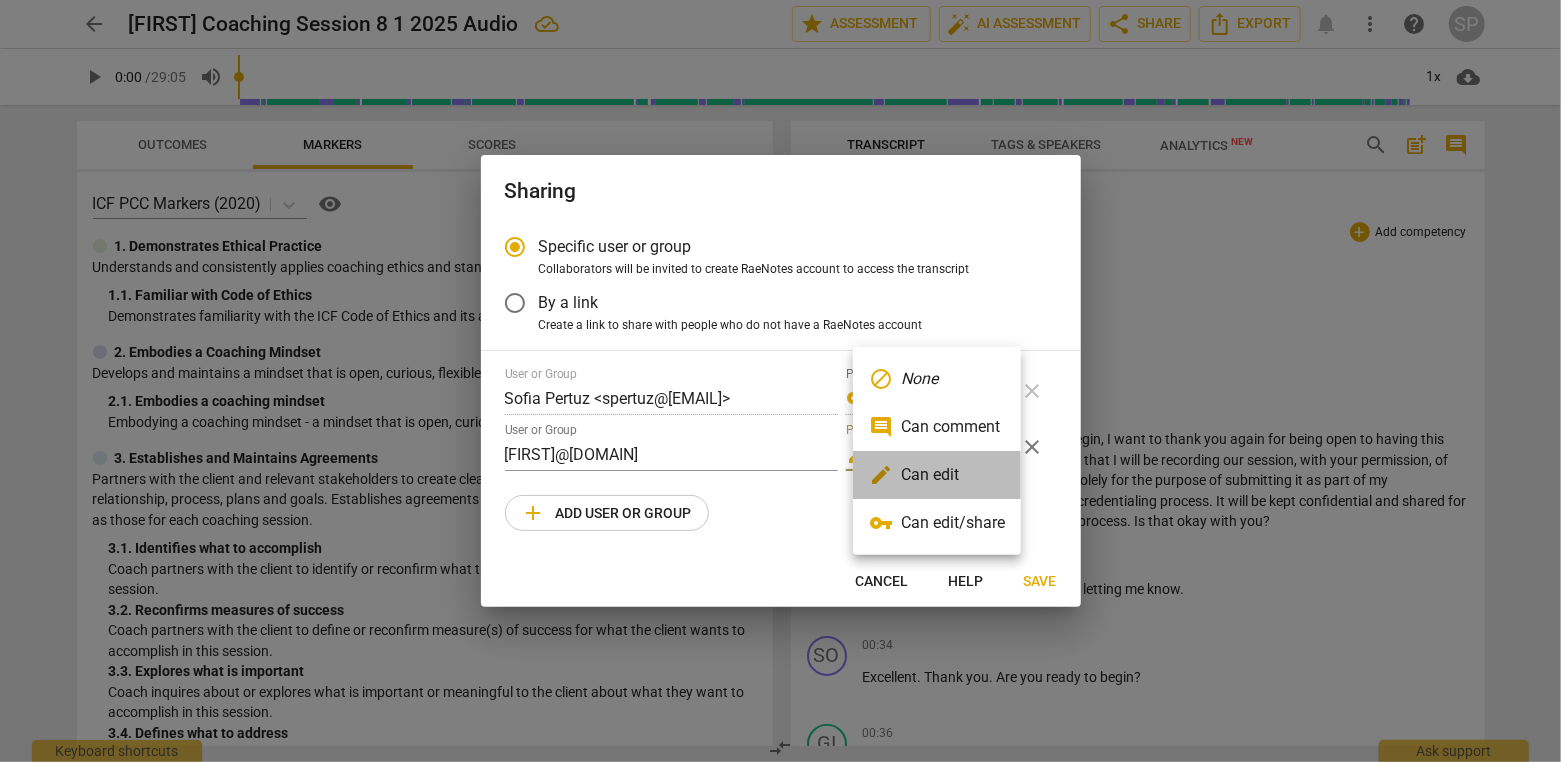 click on "edit Can edit" at bounding box center [937, 475] 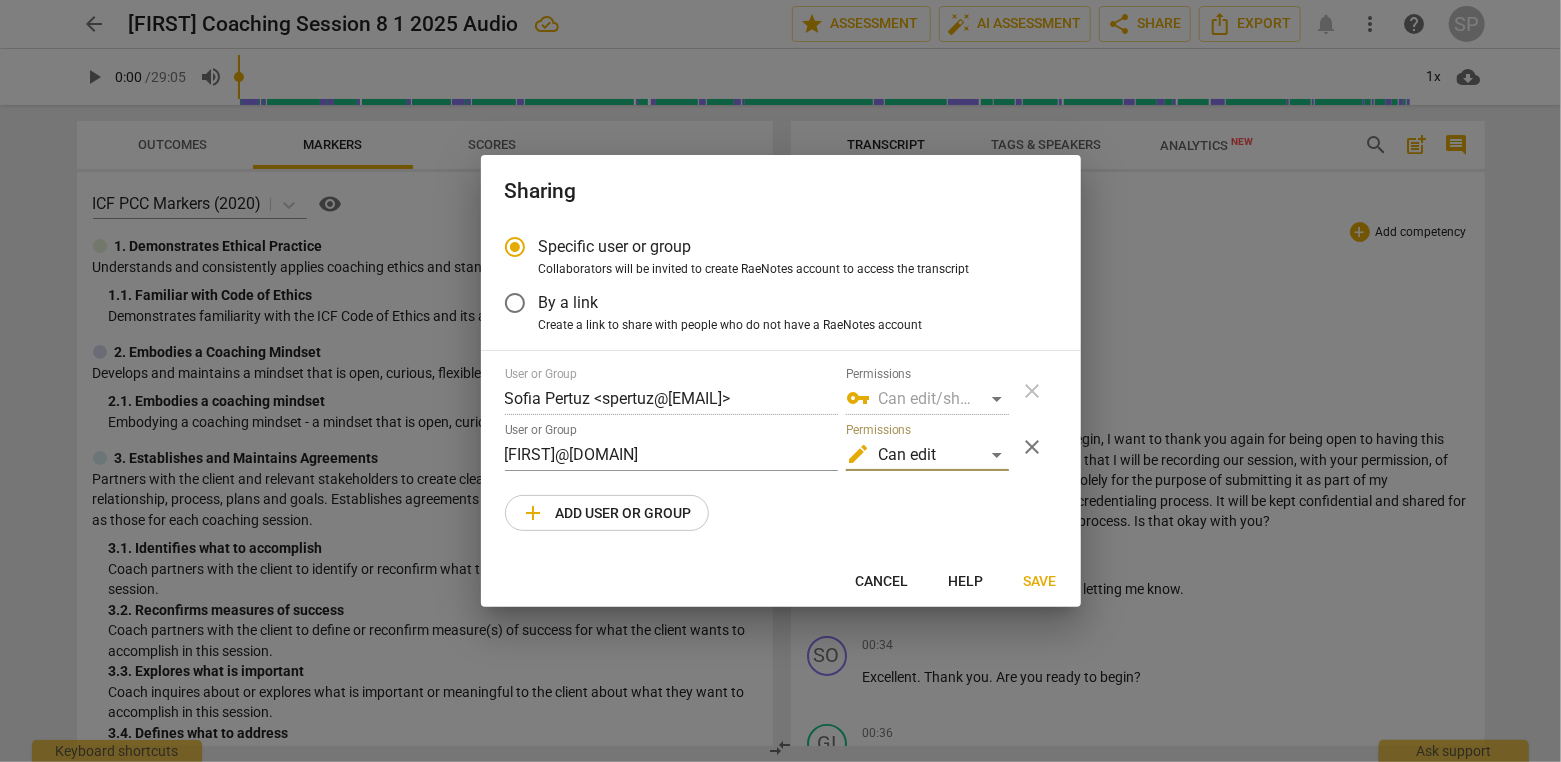 click on "Save" at bounding box center (1040, 582) 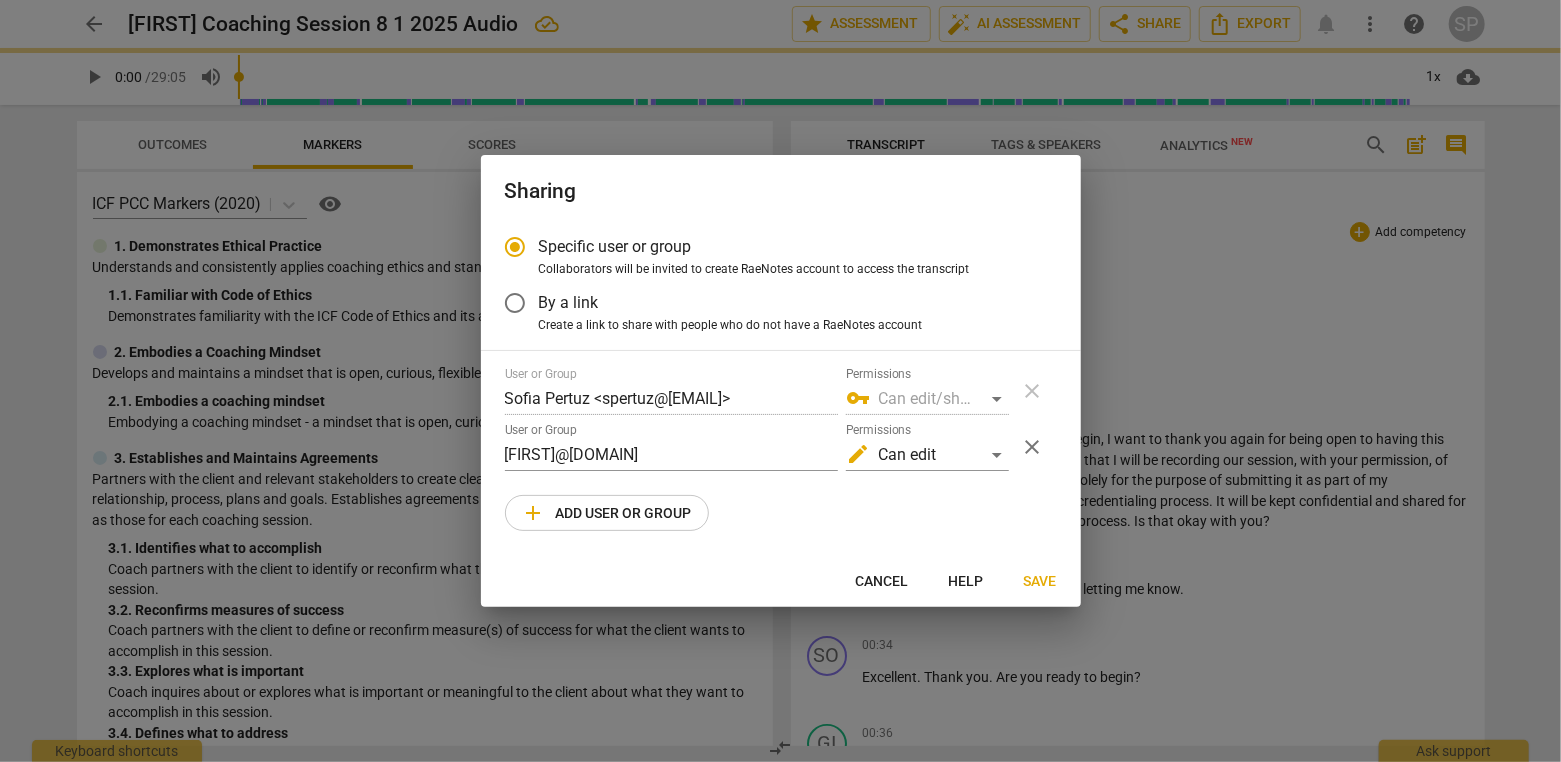 radio on "false" 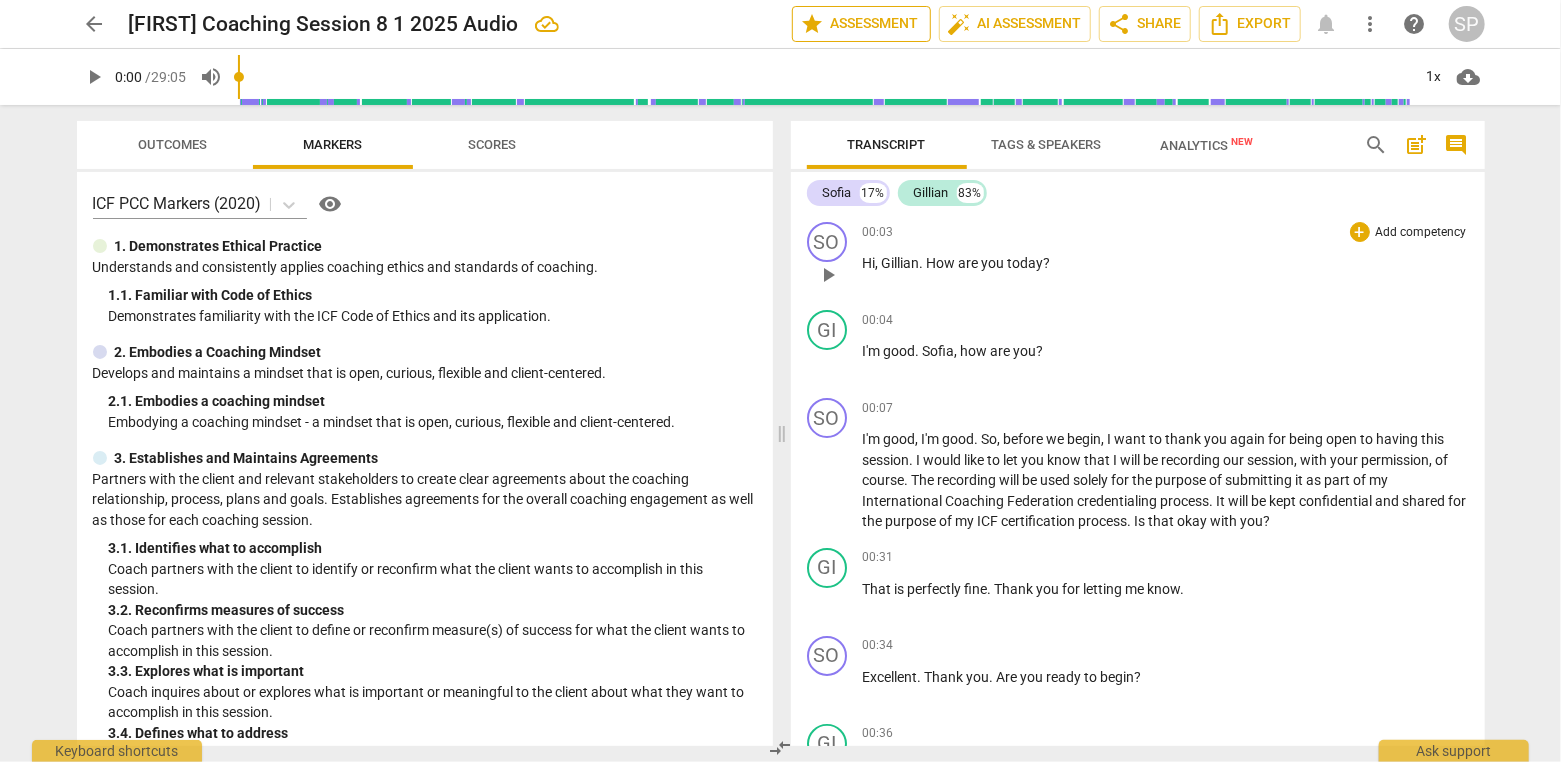 click on "star    Assessment" at bounding box center (861, 24) 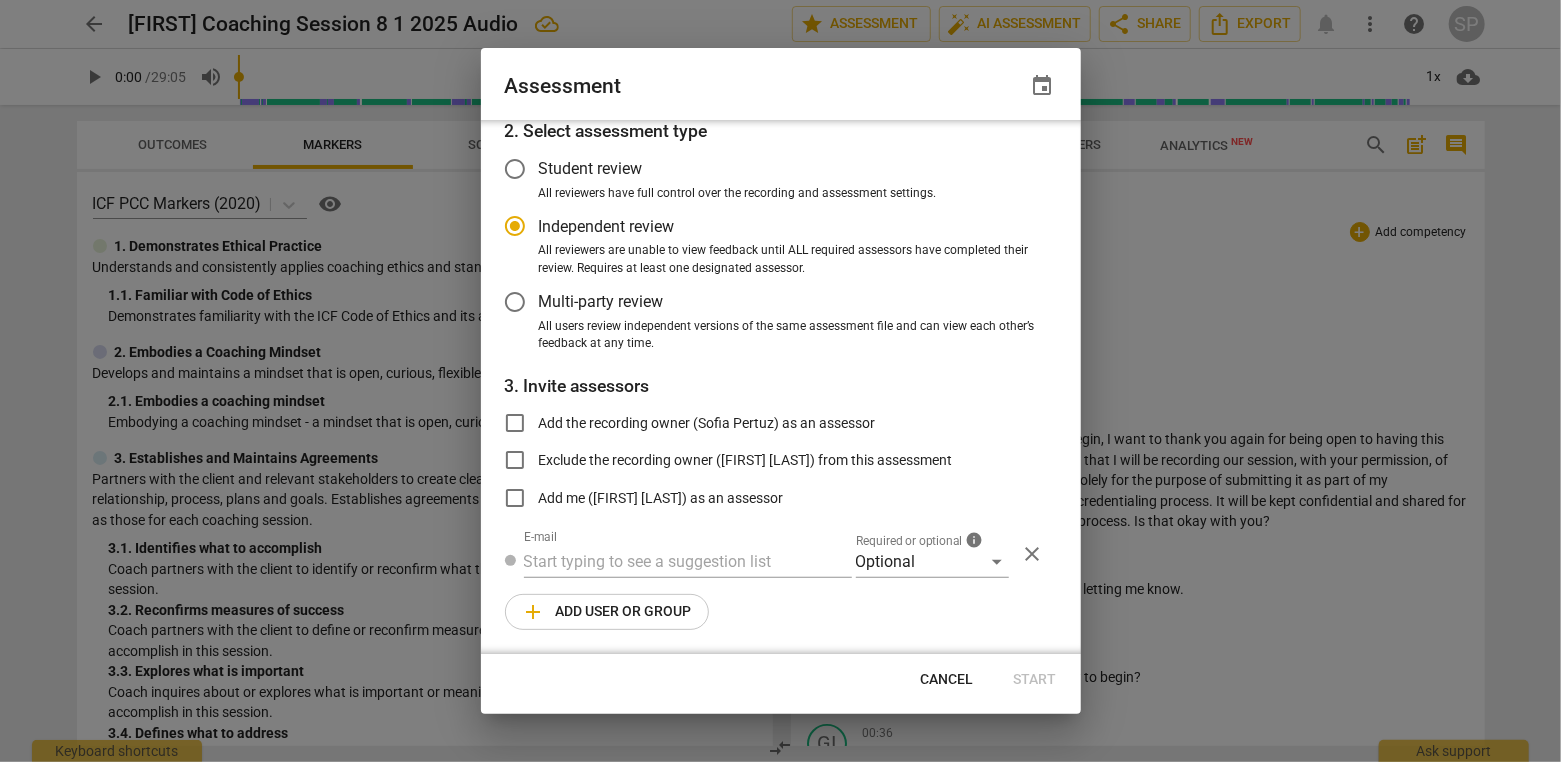 radio on "false" 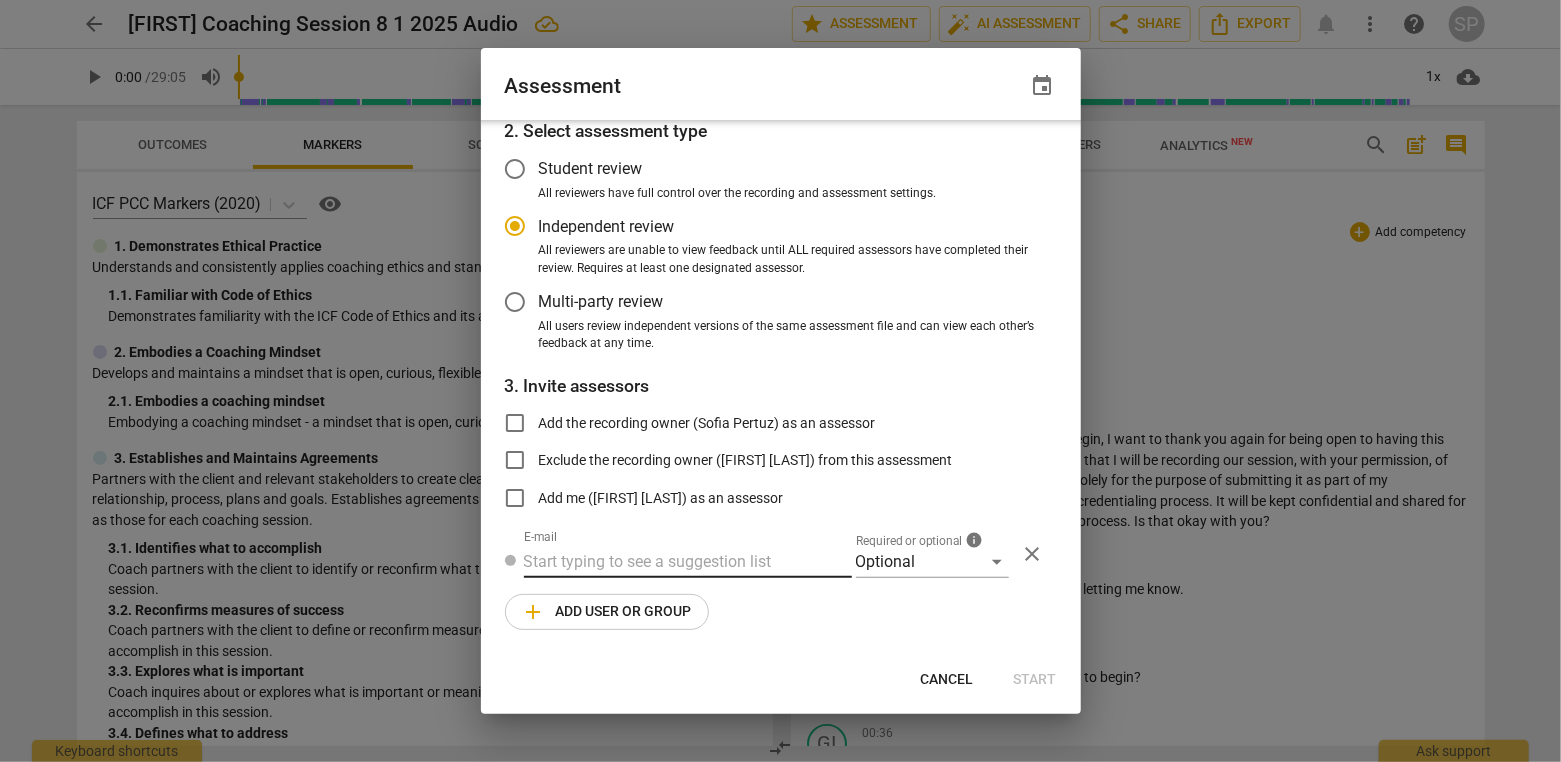 click at bounding box center (688, 562) 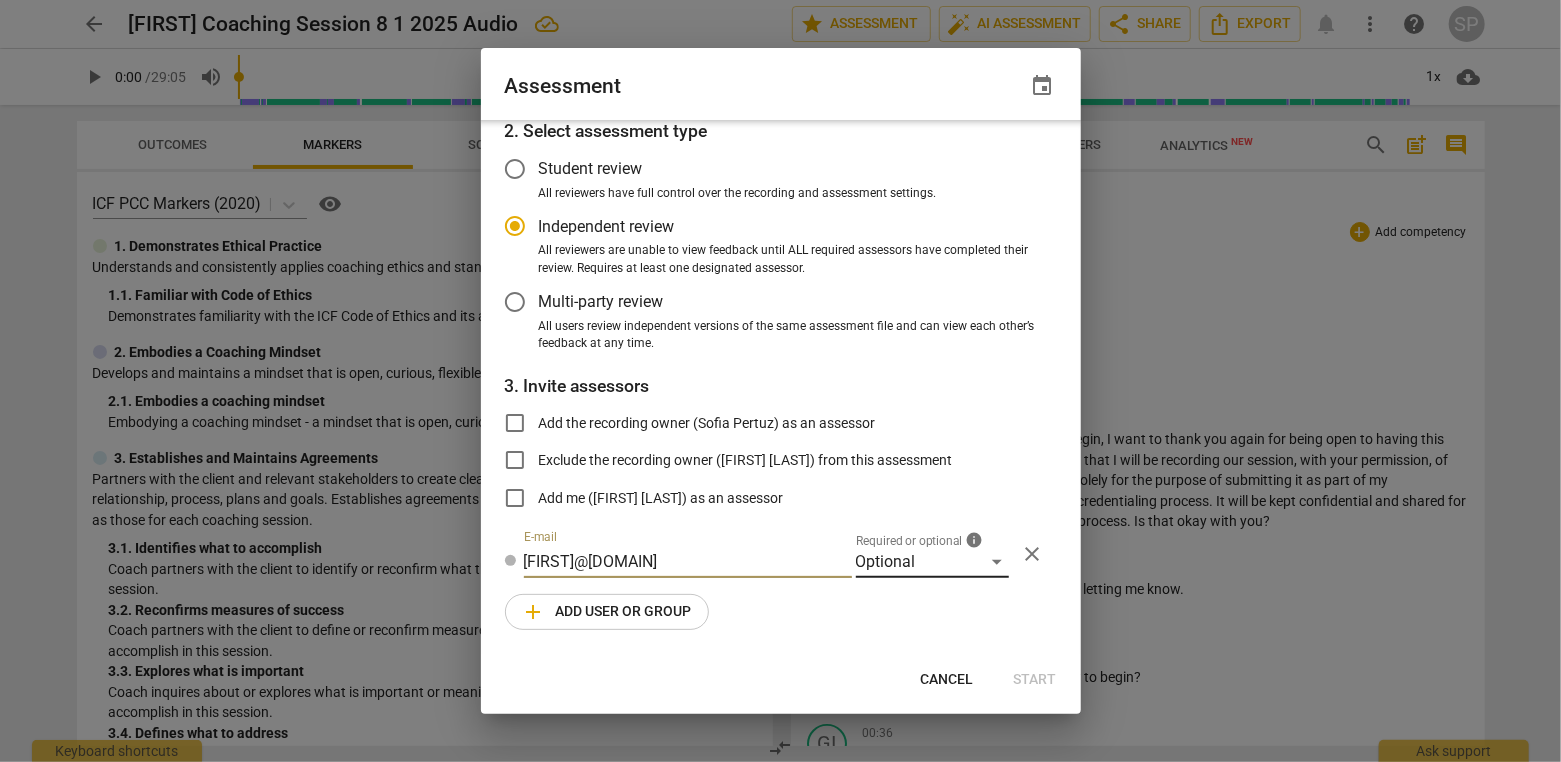 type on "Joel@apoyocoaching.com" 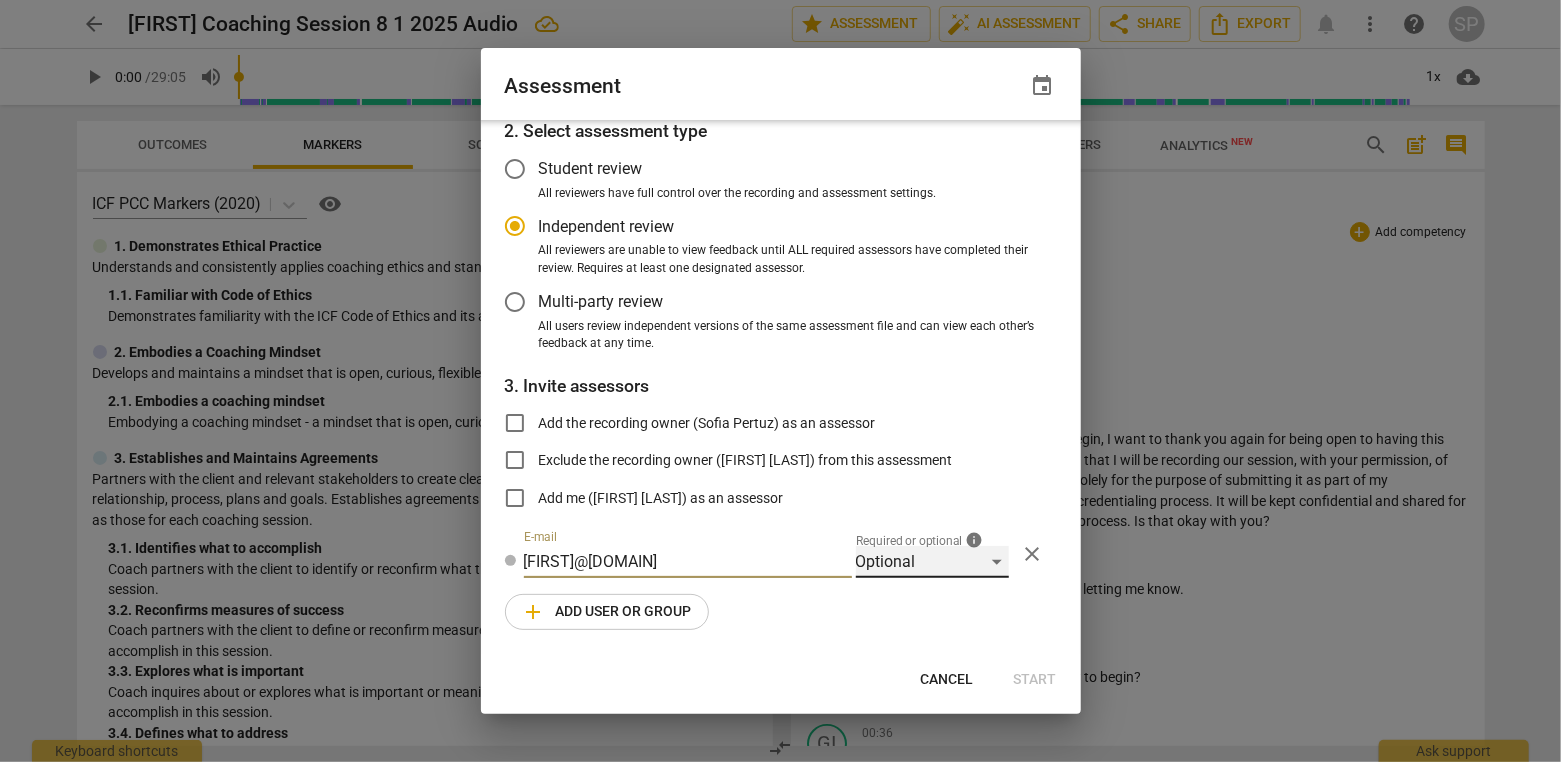 click on "Optional" at bounding box center (932, 562) 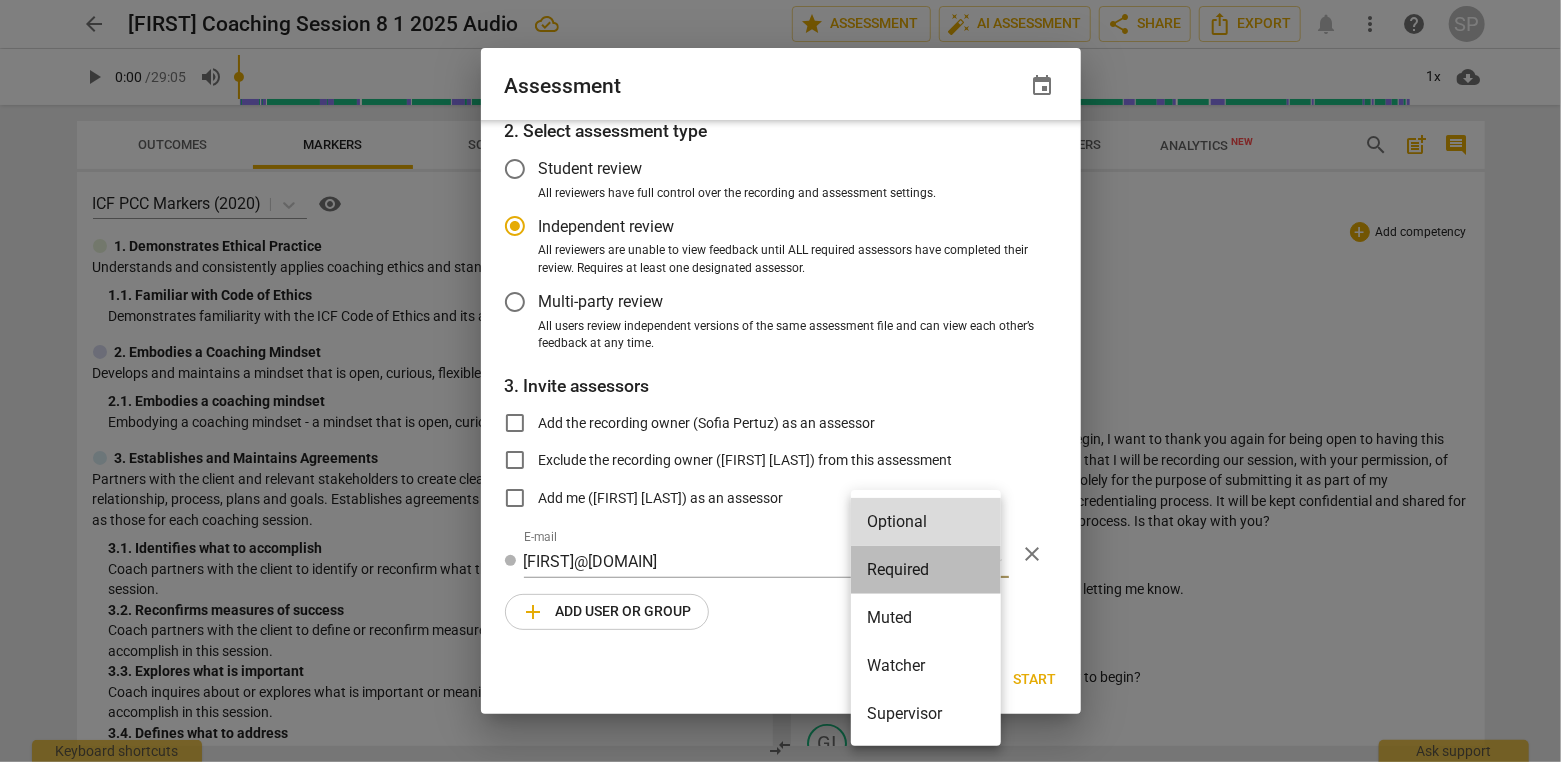 click on "Required" at bounding box center [926, 570] 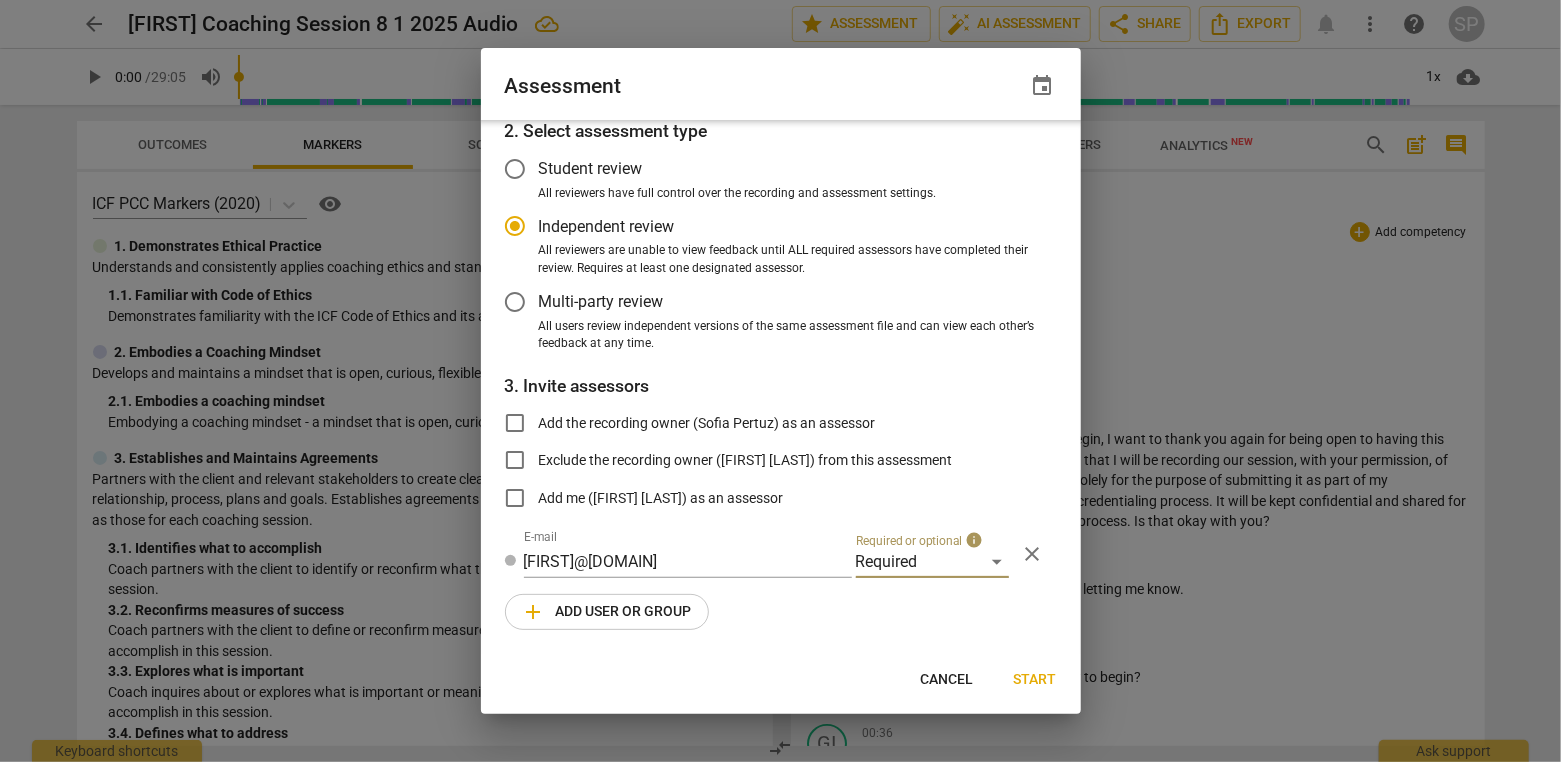 click on "Start" at bounding box center [1035, 680] 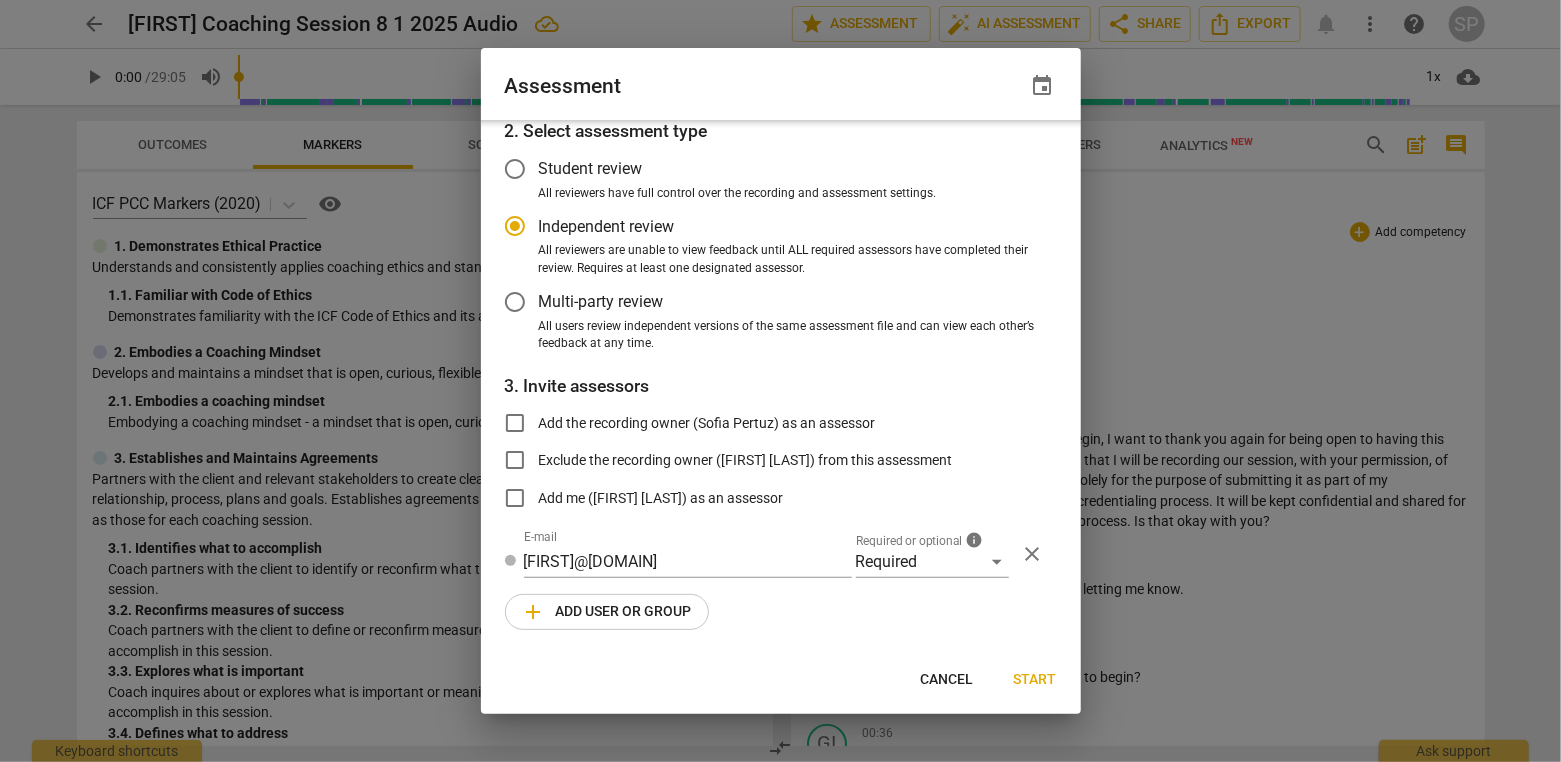 radio on "false" 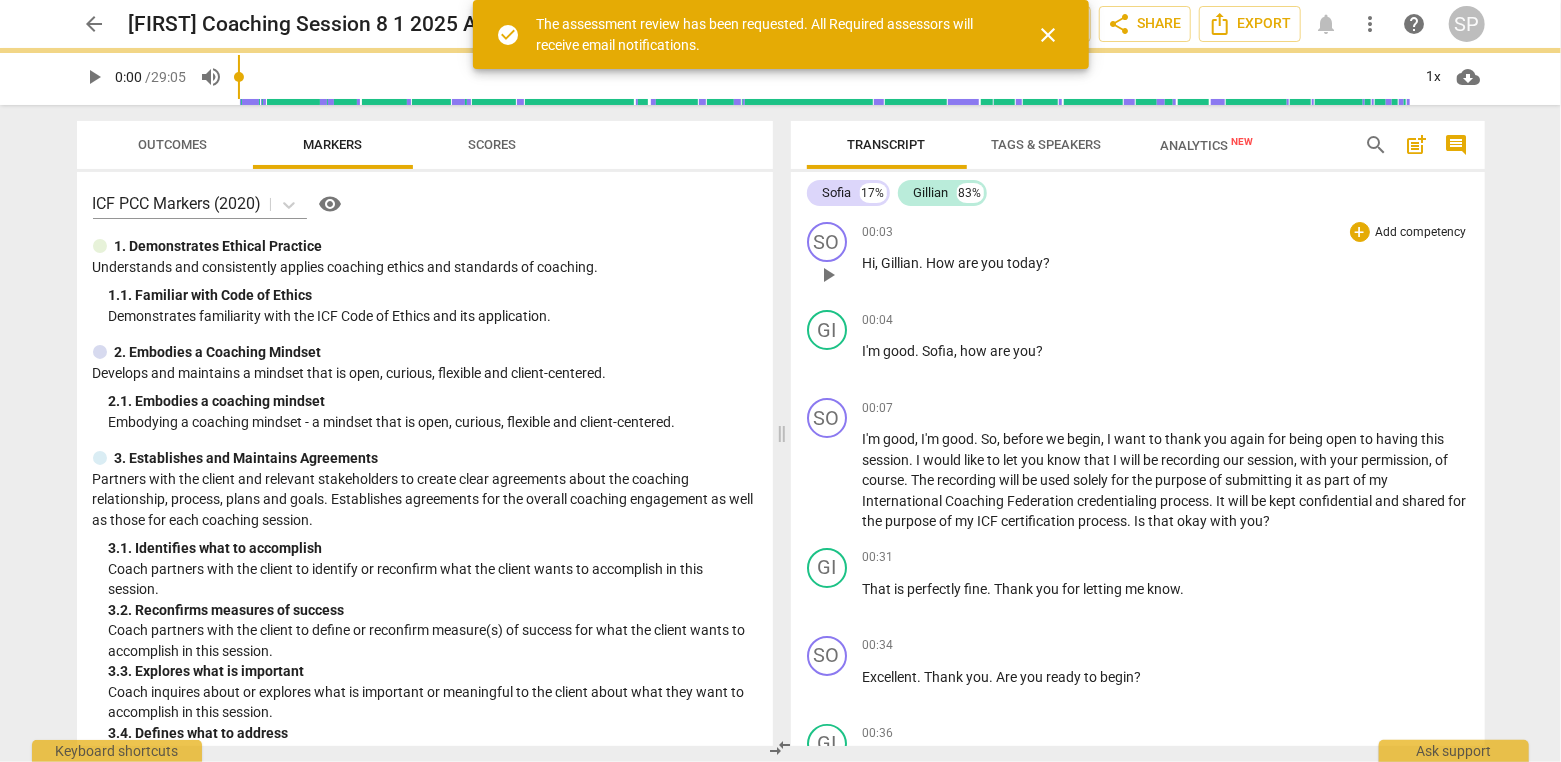 scroll, scrollTop: 78, scrollLeft: 0, axis: vertical 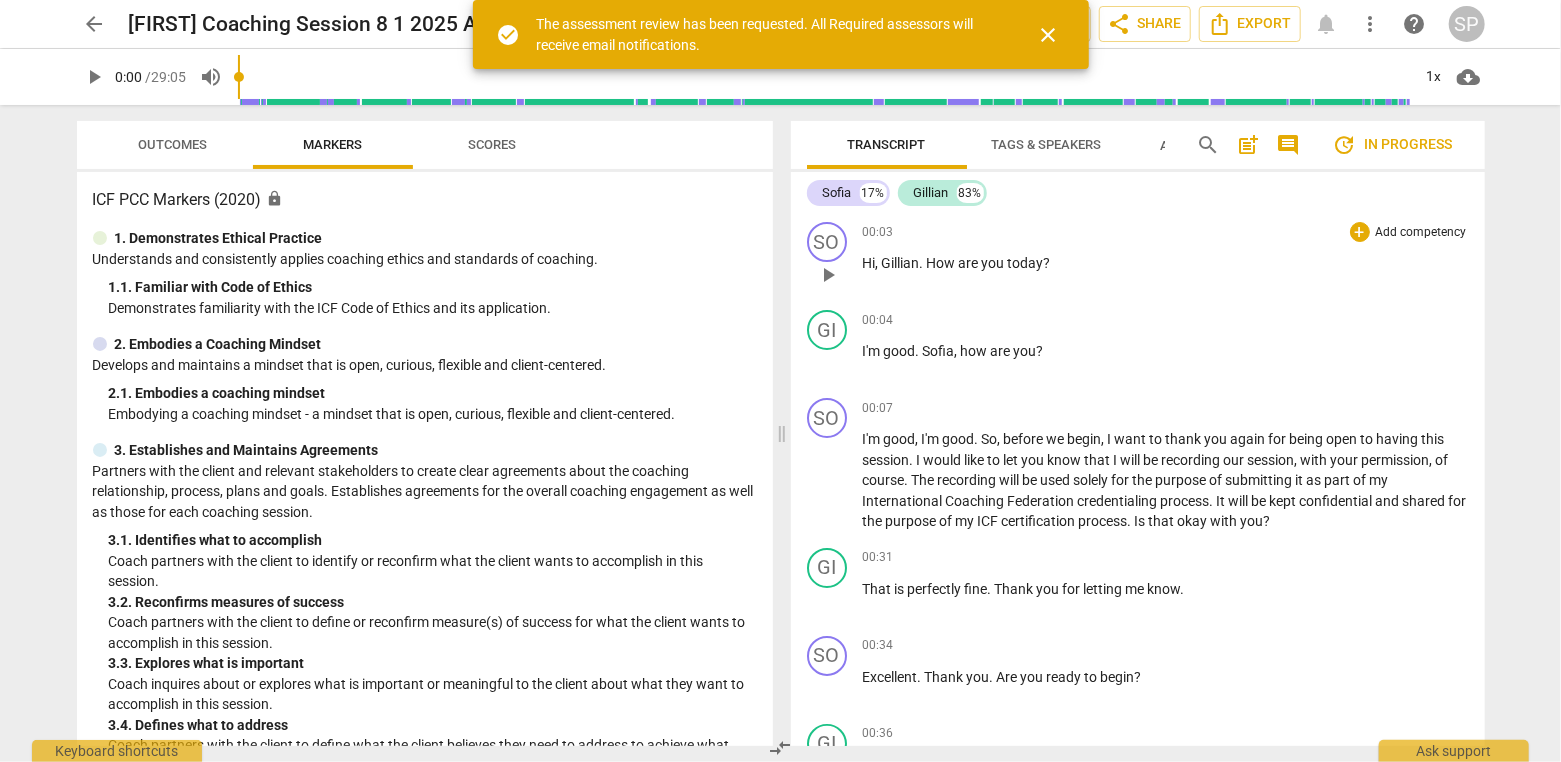 click on "close" at bounding box center (1049, 35) 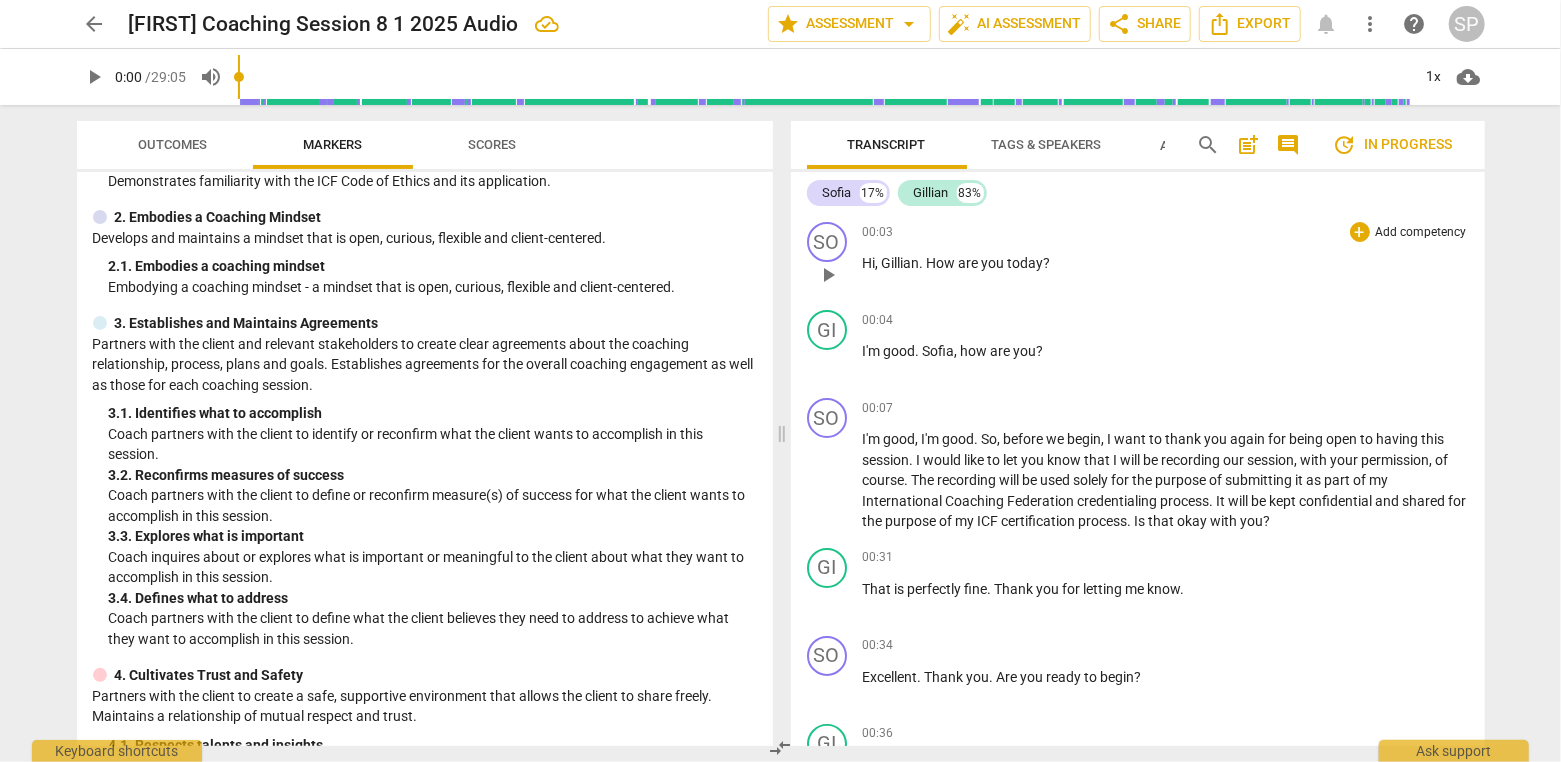 scroll, scrollTop: 0, scrollLeft: 0, axis: both 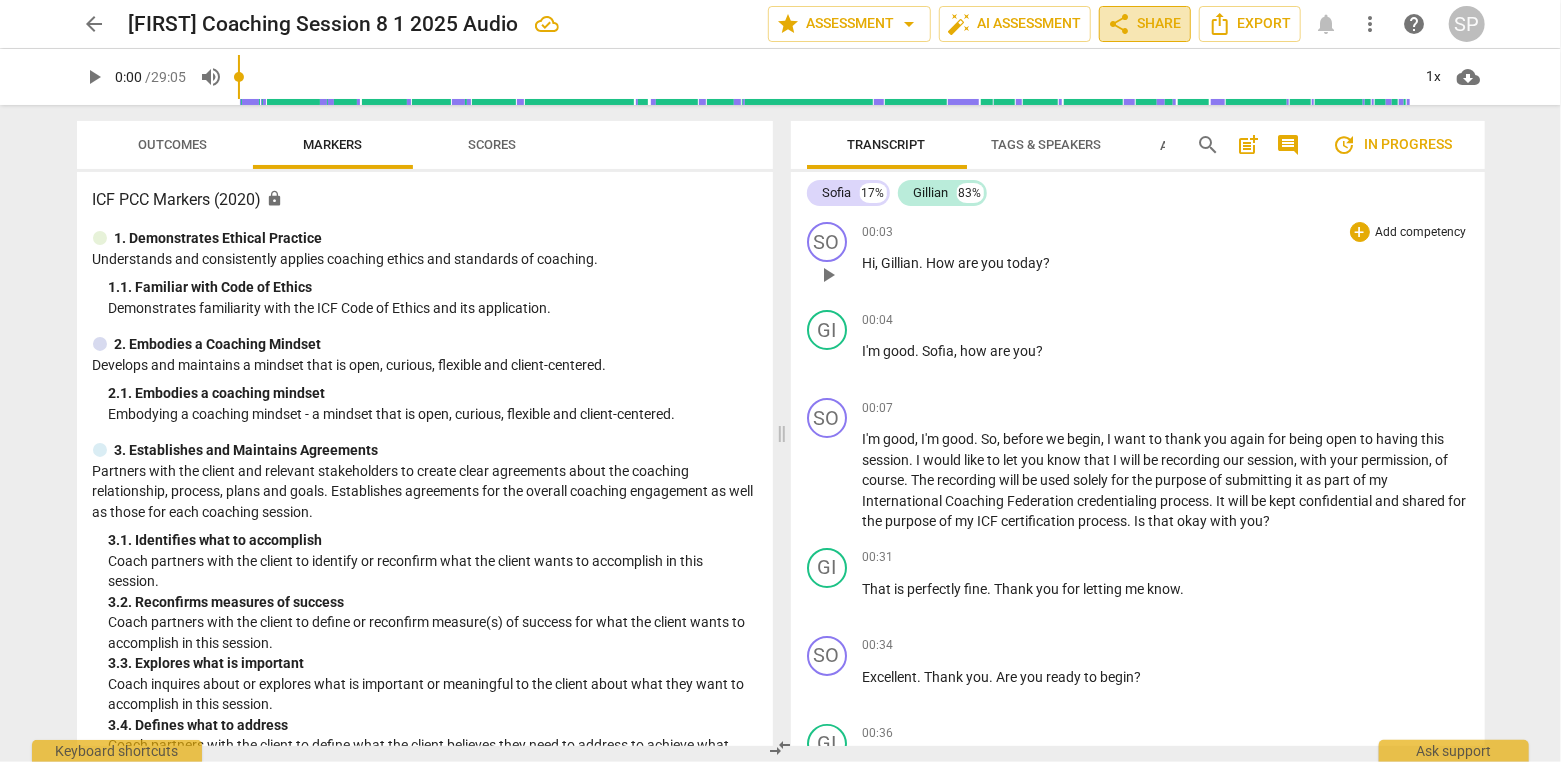 click on "share    Share" at bounding box center (1145, 24) 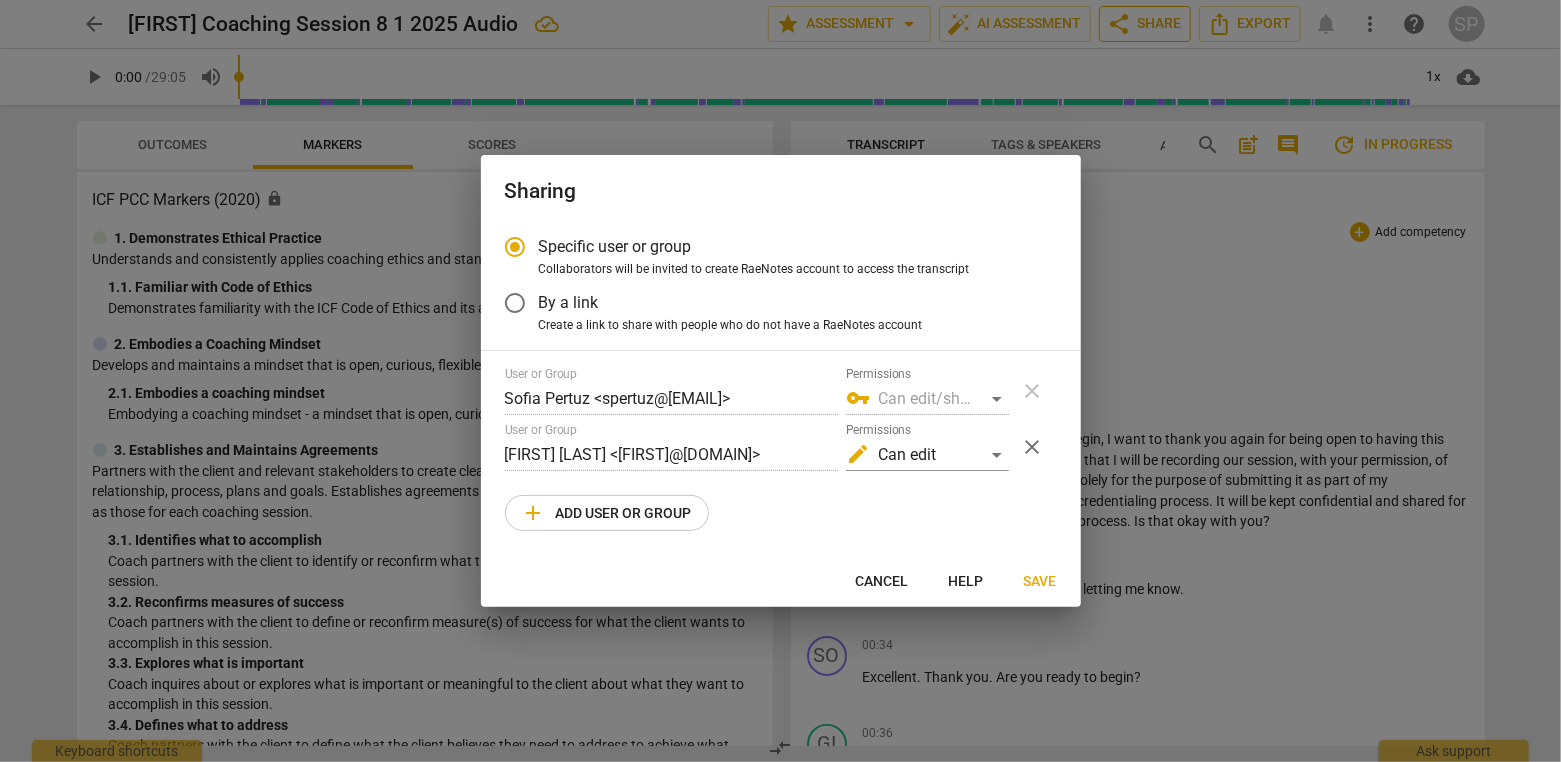 radio on "false" 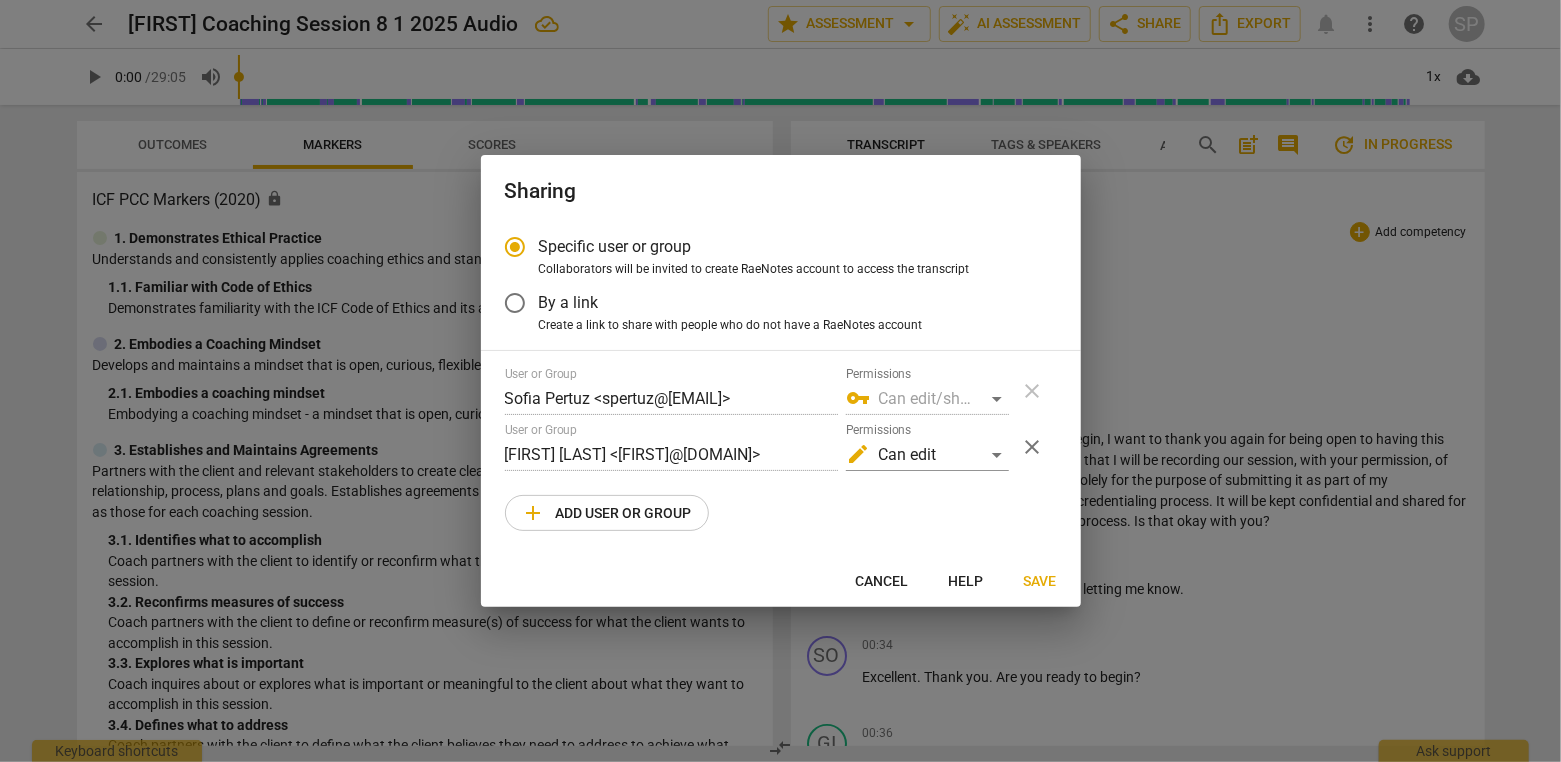 click on "By a link" at bounding box center [515, 303] 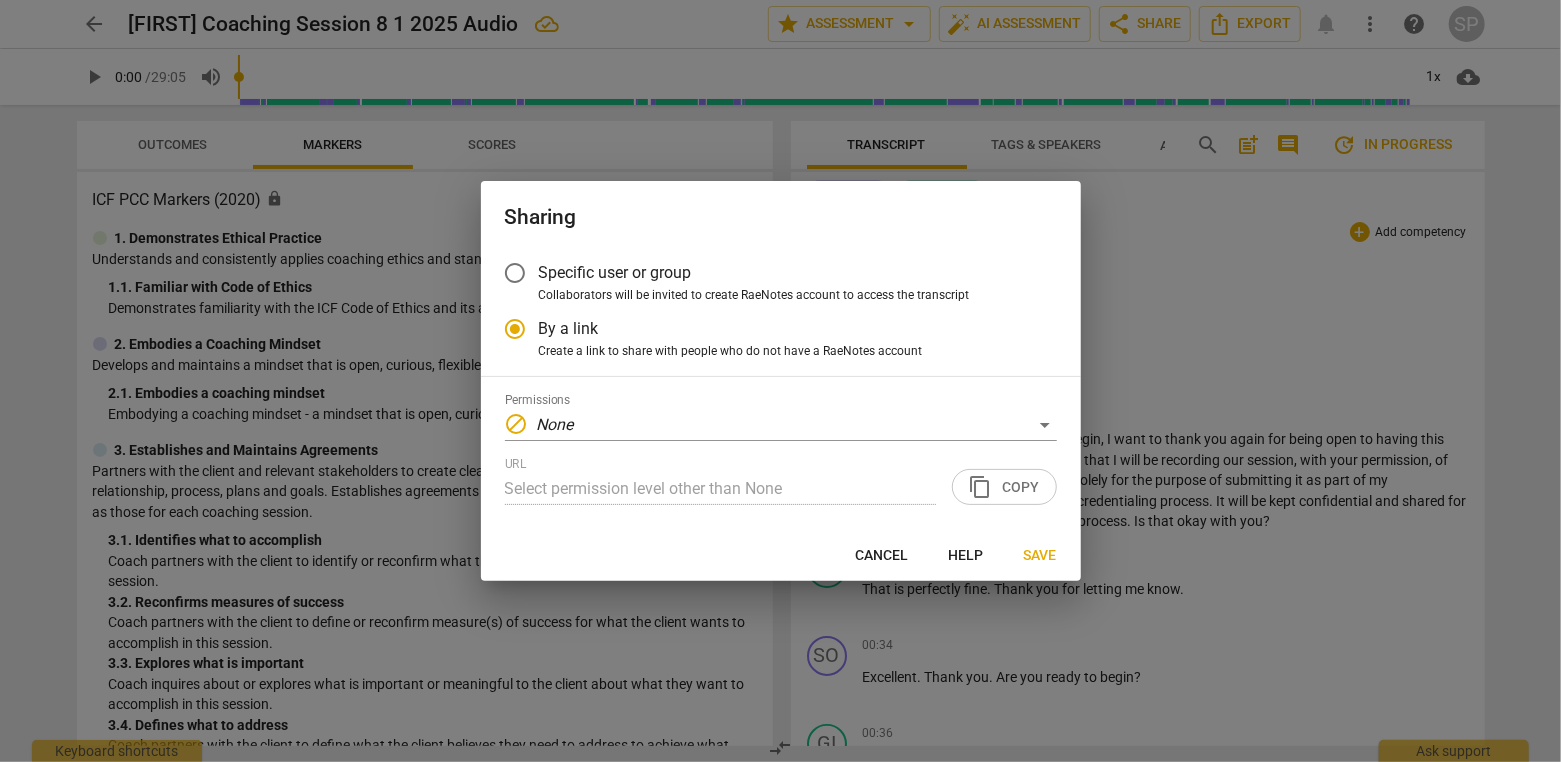 click on "Cancel" at bounding box center [882, 555] 